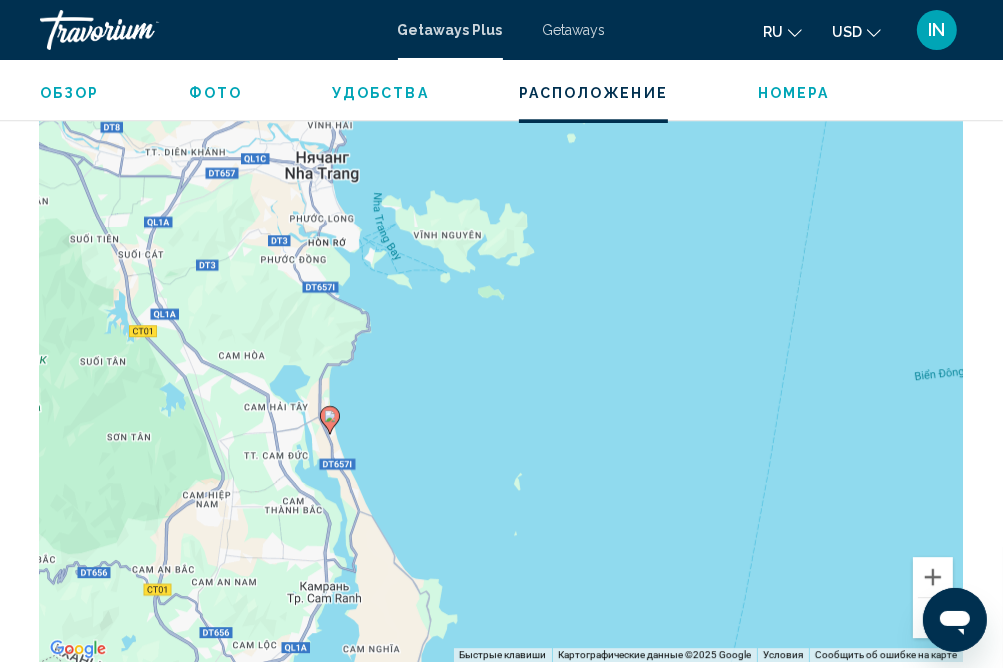 scroll, scrollTop: 3519, scrollLeft: 0, axis: vertical 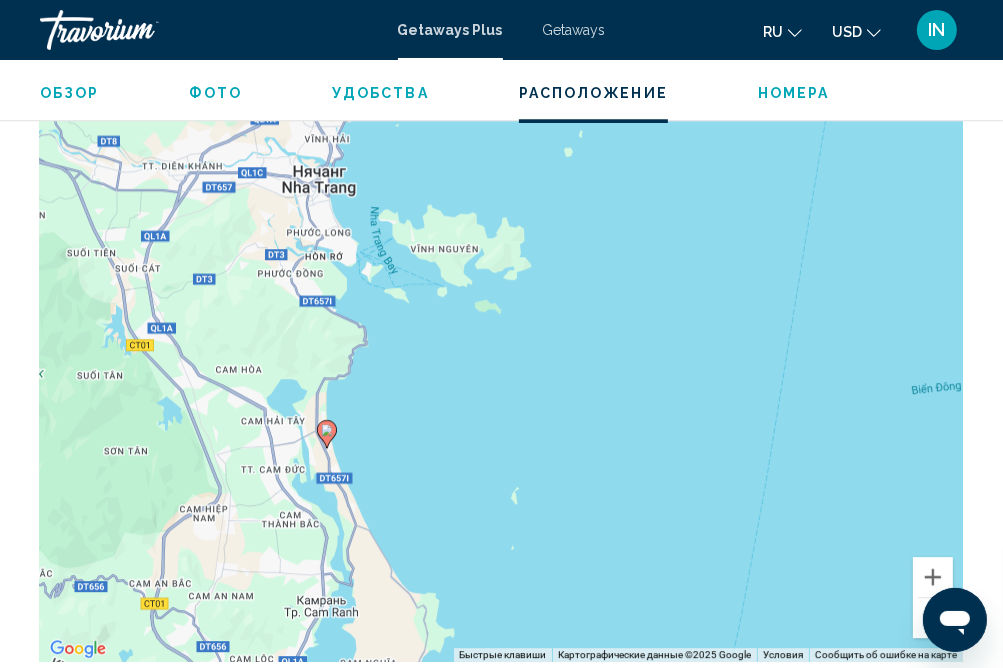 click on "Чтобы активировать перетаскивание с помощью клавиатуры, нажмите Alt + Ввод. После этого перемещайте маркер, используя клавиши со стрелками. Чтобы завершить перетаскивание, нажмите клавишу Ввод. Чтобы отменить действие, нажмите клавишу Esc." at bounding box center [501, 362] 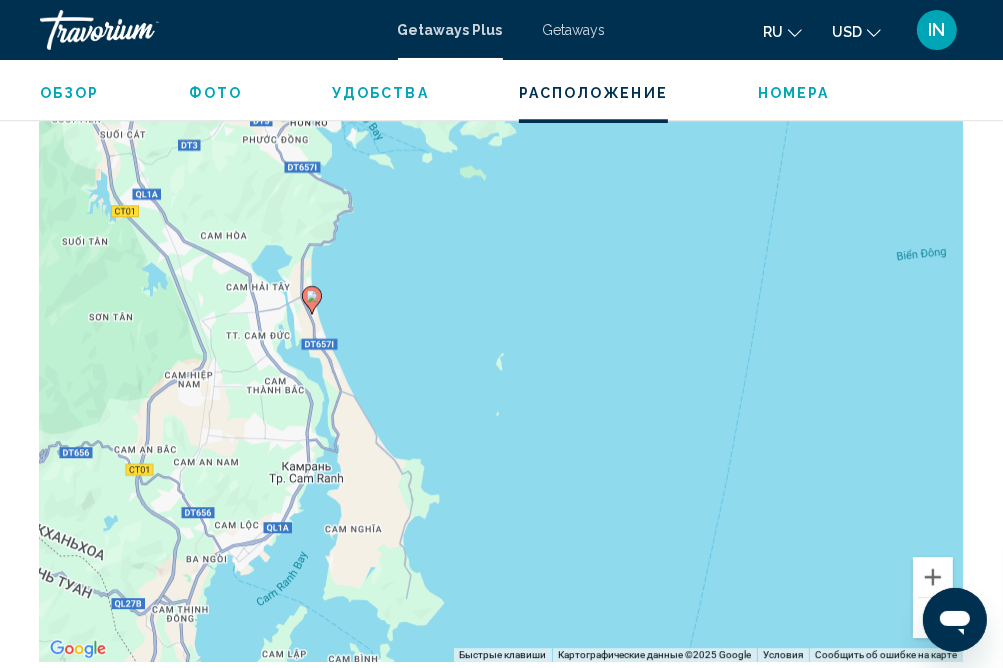 drag, startPoint x: 546, startPoint y: 497, endPoint x: 531, endPoint y: 360, distance: 137.81873 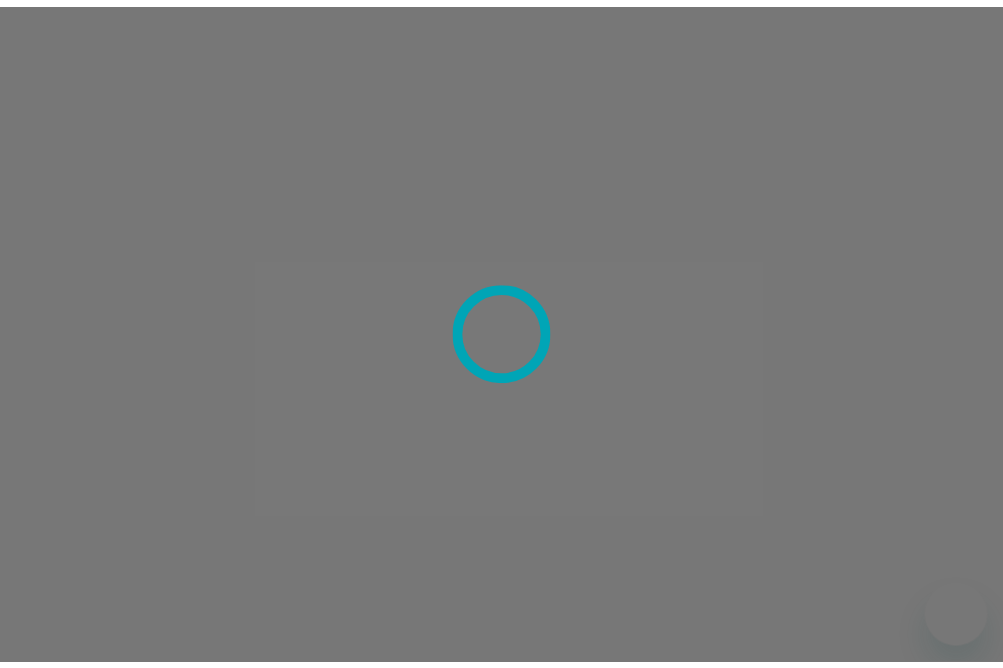scroll, scrollTop: 0, scrollLeft: 0, axis: both 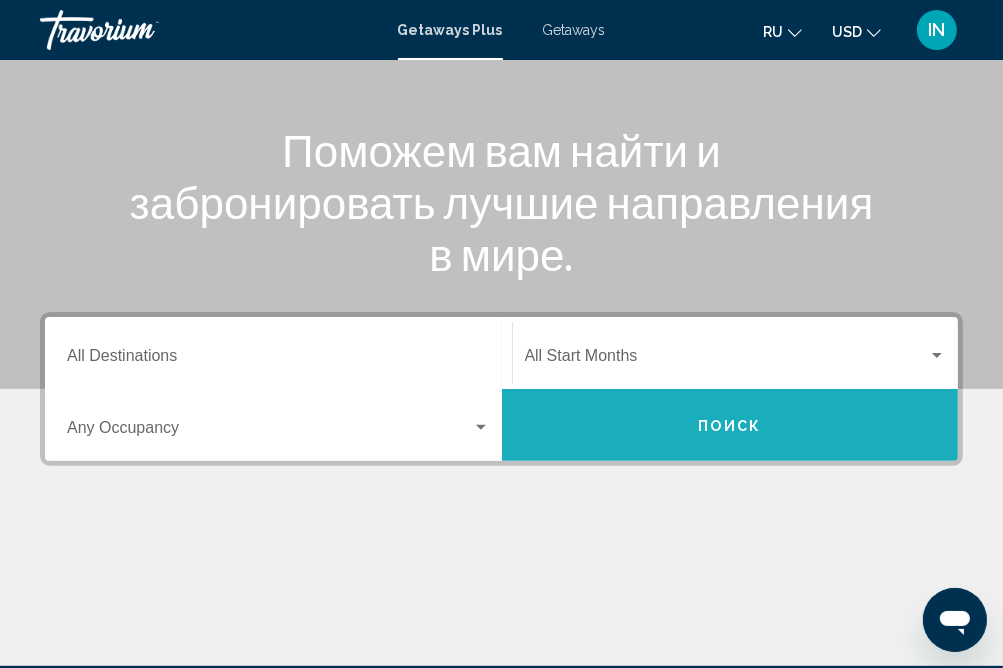 click on "Поиск" at bounding box center (730, 426) 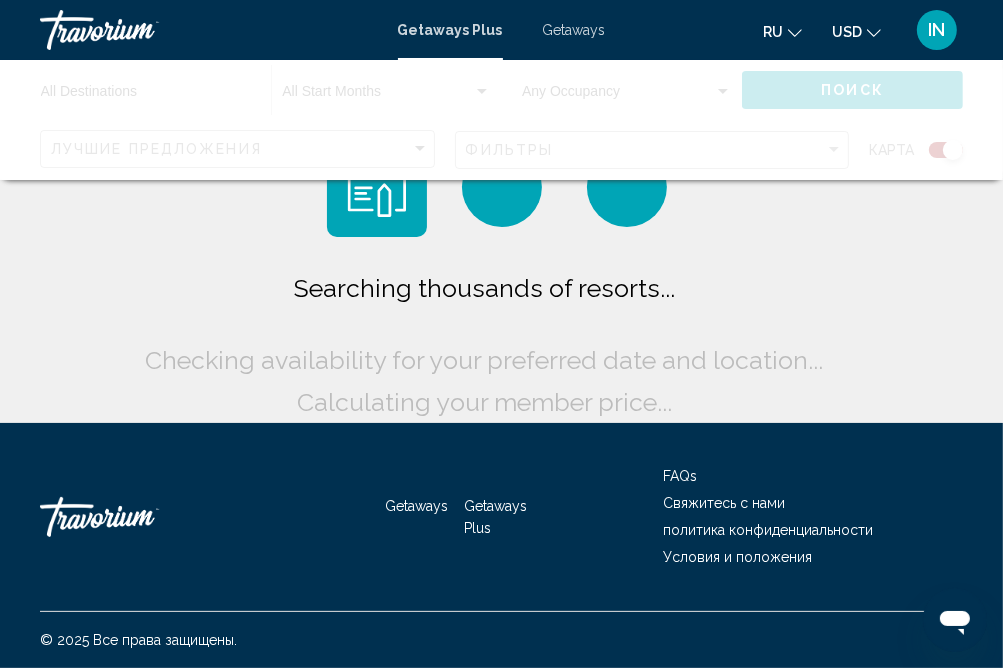 scroll, scrollTop: 0, scrollLeft: 0, axis: both 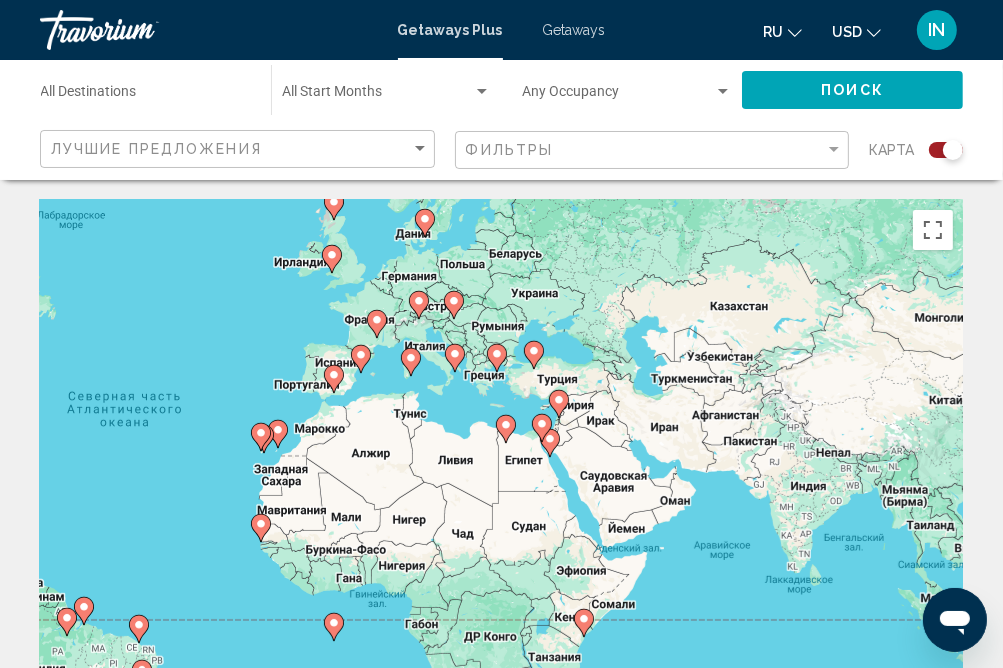 drag, startPoint x: 674, startPoint y: 473, endPoint x: 330, endPoint y: 414, distance: 349.02292 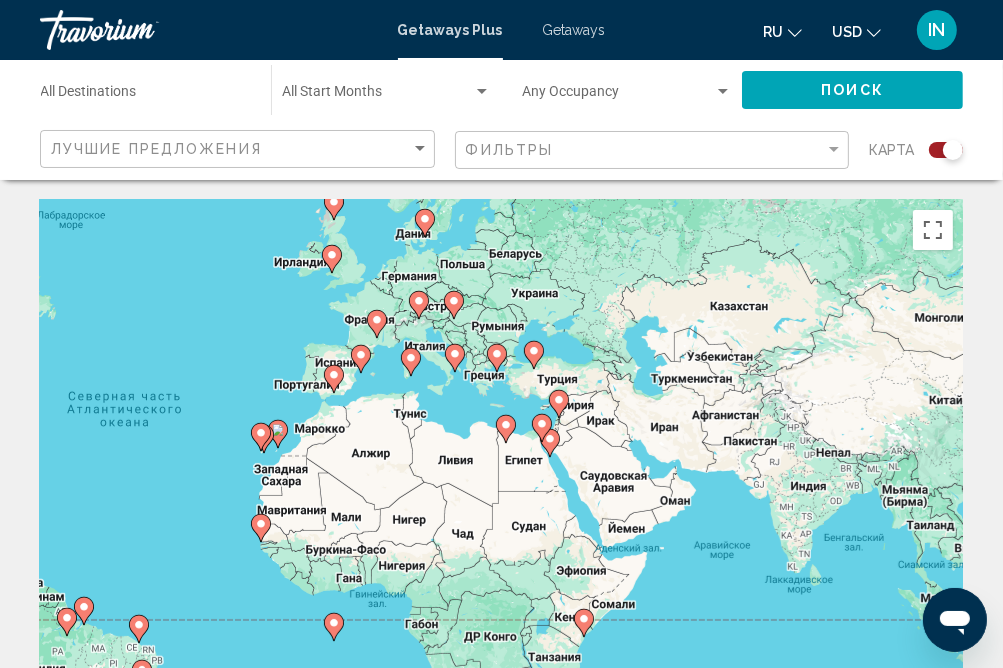 click on "Чтобы активировать перетаскивание с помощью клавиатуры, нажмите Alt + Ввод. После этого перемещайте маркер, используя клавиши со стрелками. Чтобы завершить перетаскивание, нажмите клавишу Ввод. Чтобы отменить действие, нажмите клавишу Esc." at bounding box center (501, 500) 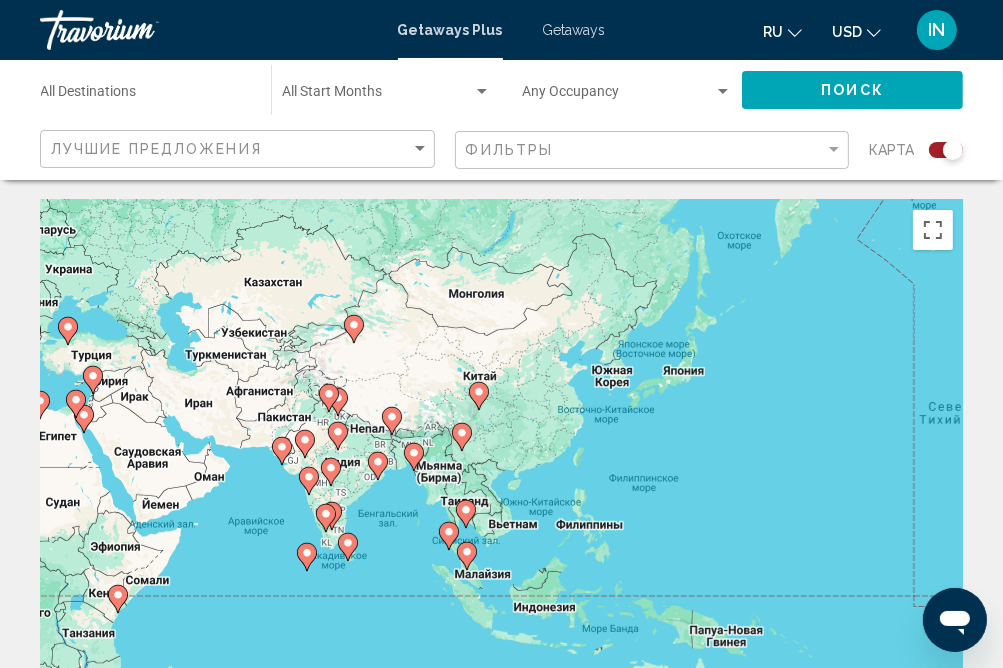 drag, startPoint x: 692, startPoint y: 422, endPoint x: 208, endPoint y: 403, distance: 484.3728 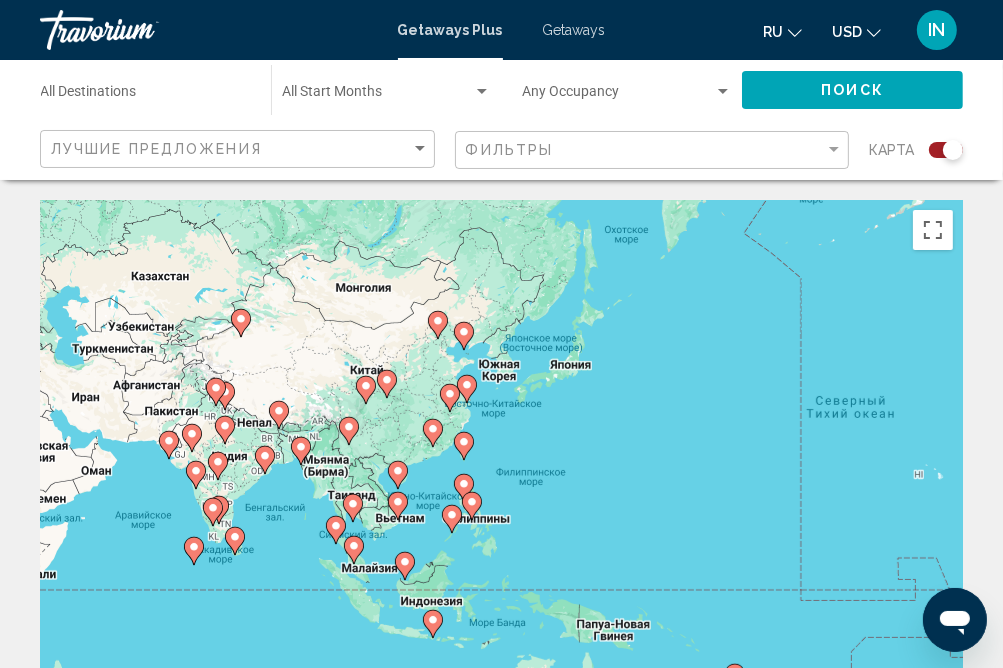 drag, startPoint x: 565, startPoint y: 421, endPoint x: 477, endPoint y: 454, distance: 93.98404 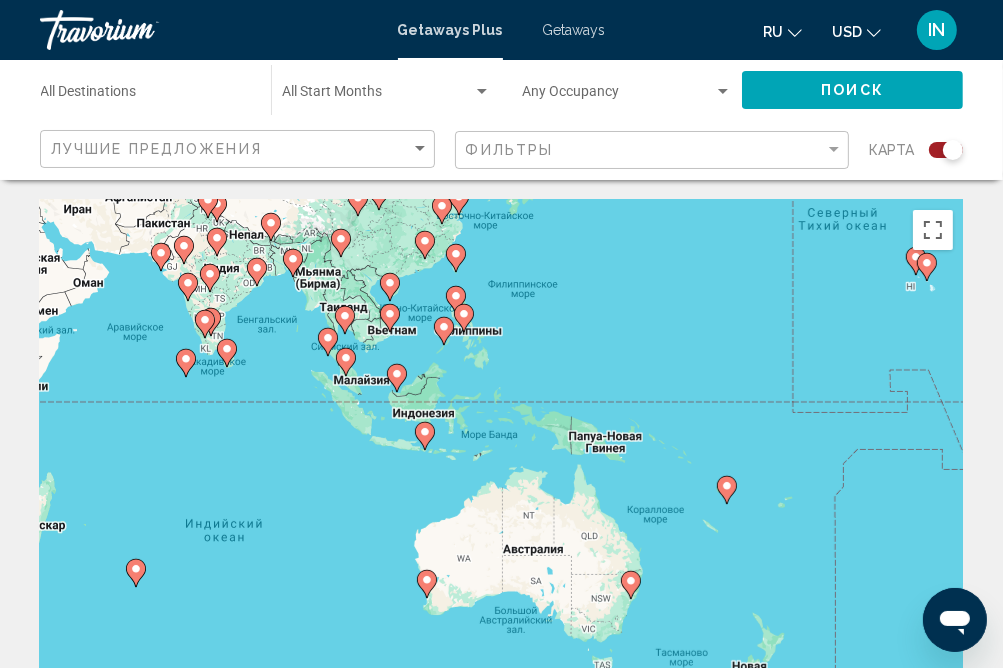 drag, startPoint x: 690, startPoint y: 491, endPoint x: 682, endPoint y: 302, distance: 189.16924 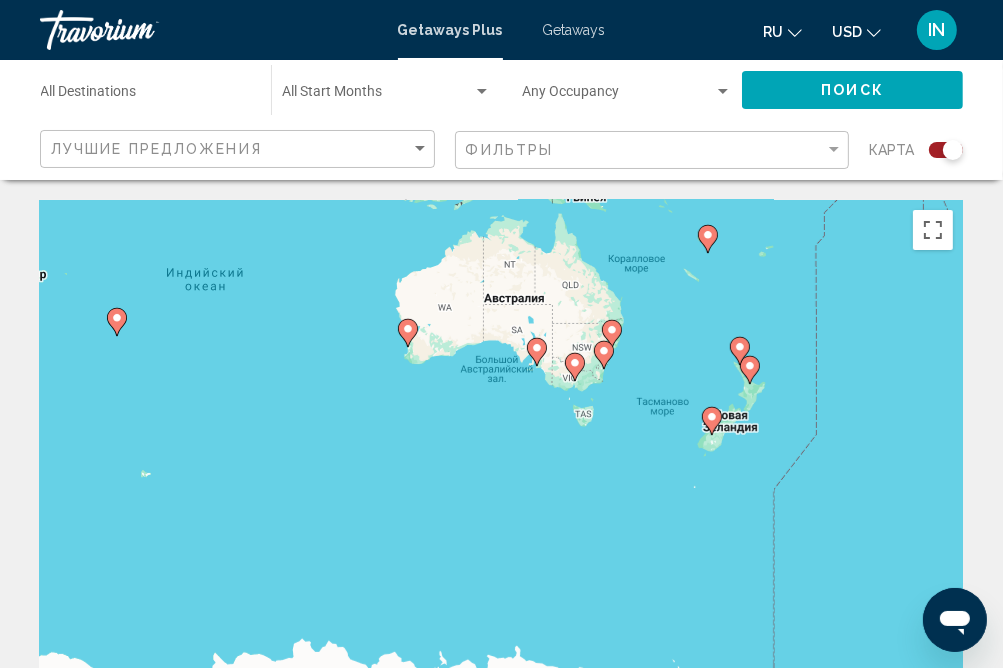 drag, startPoint x: 750, startPoint y: 549, endPoint x: 735, endPoint y: 266, distance: 283.39725 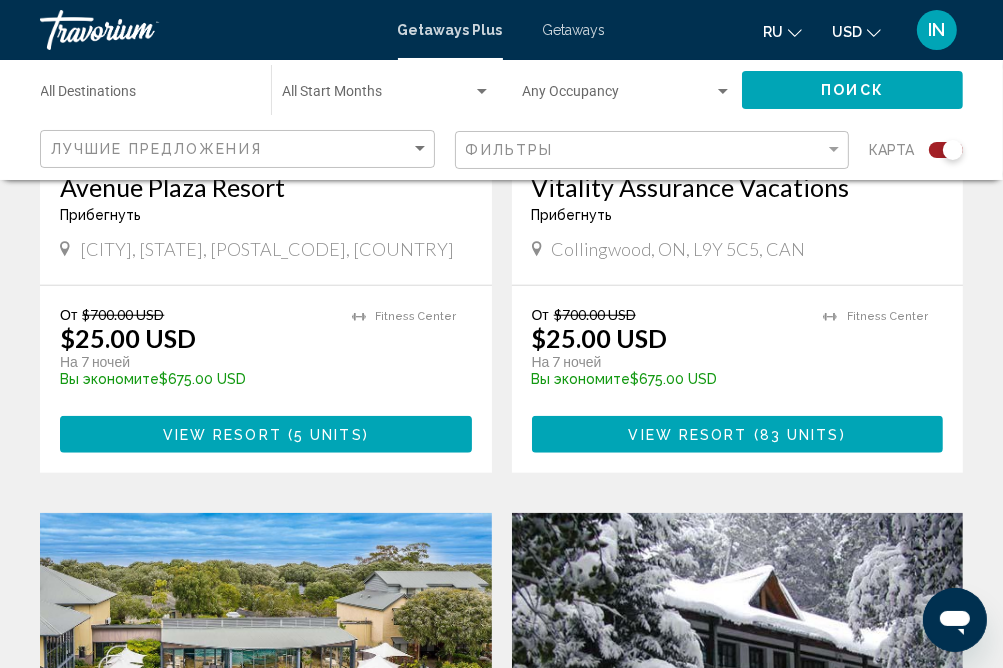 drag, startPoint x: 802, startPoint y: 527, endPoint x: 790, endPoint y: 702, distance: 175.41095 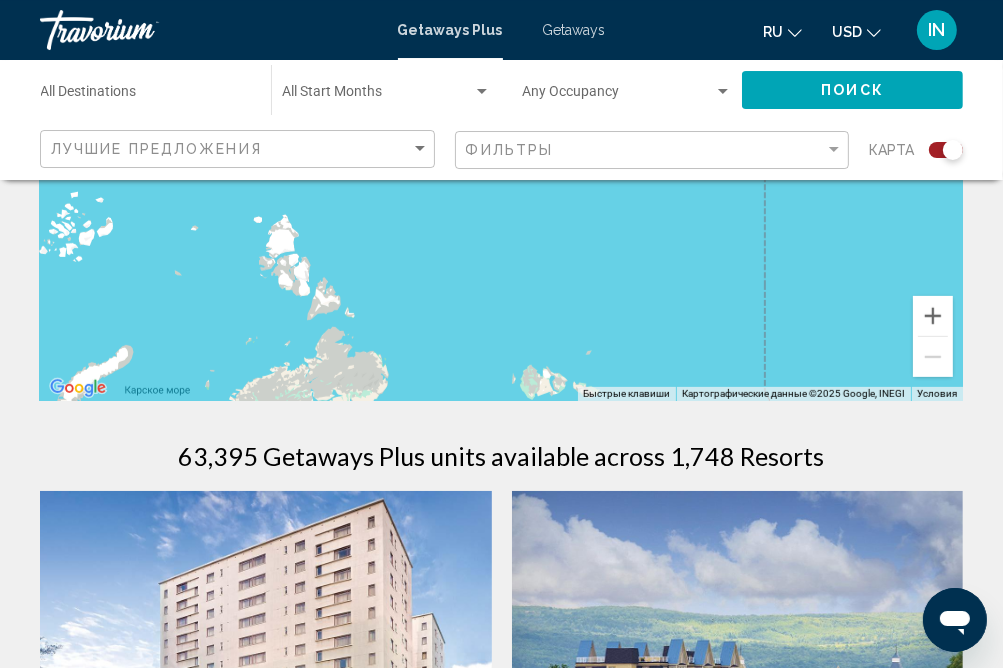 scroll, scrollTop: 112, scrollLeft: 0, axis: vertical 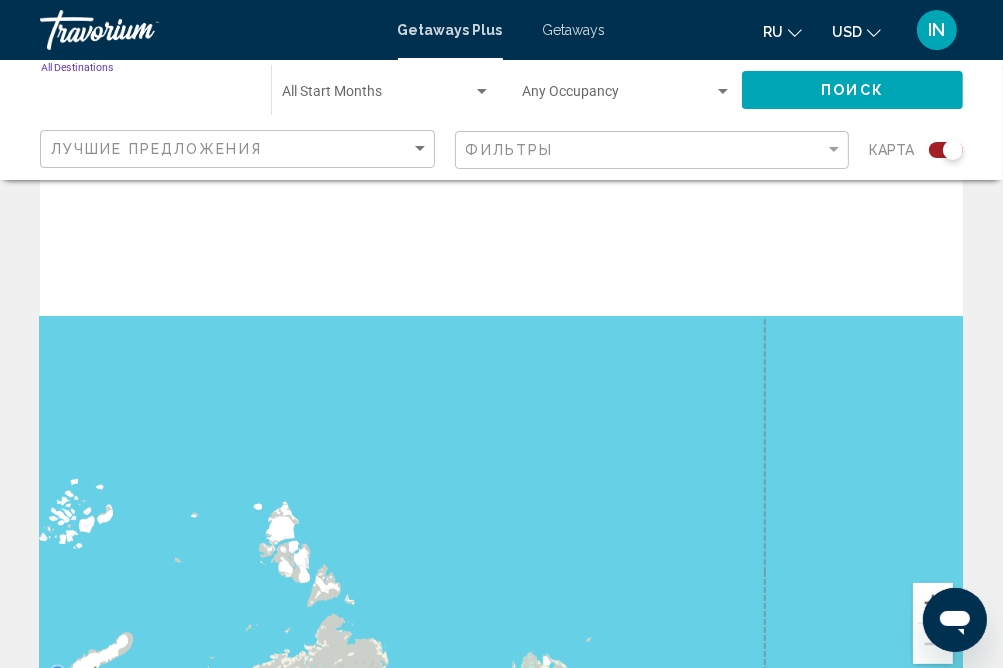 click on "Destination All Destinations" at bounding box center [146, 96] 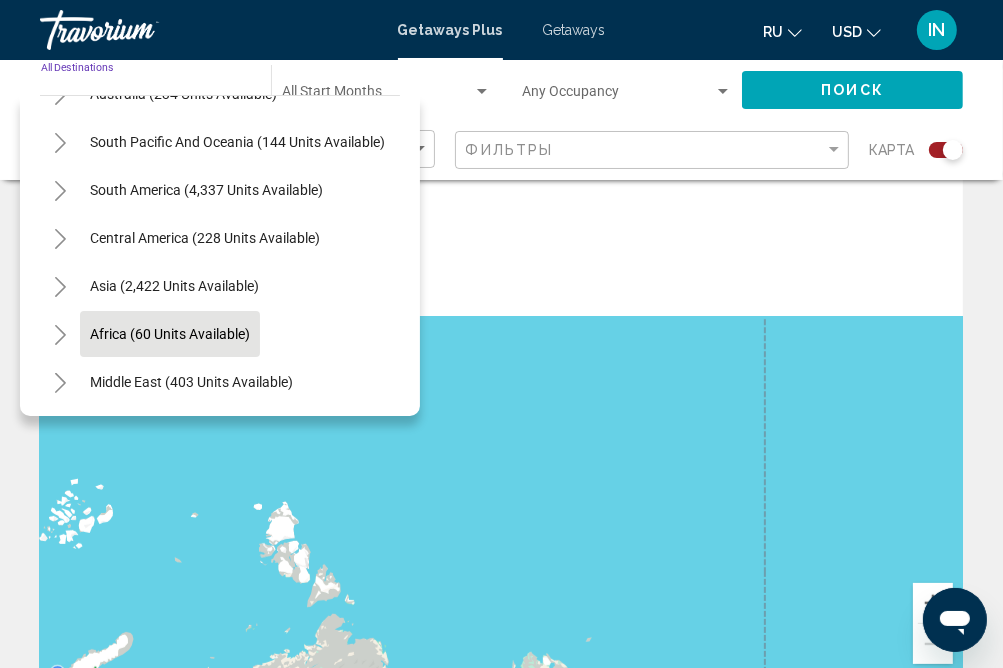 scroll, scrollTop: 345, scrollLeft: 0, axis: vertical 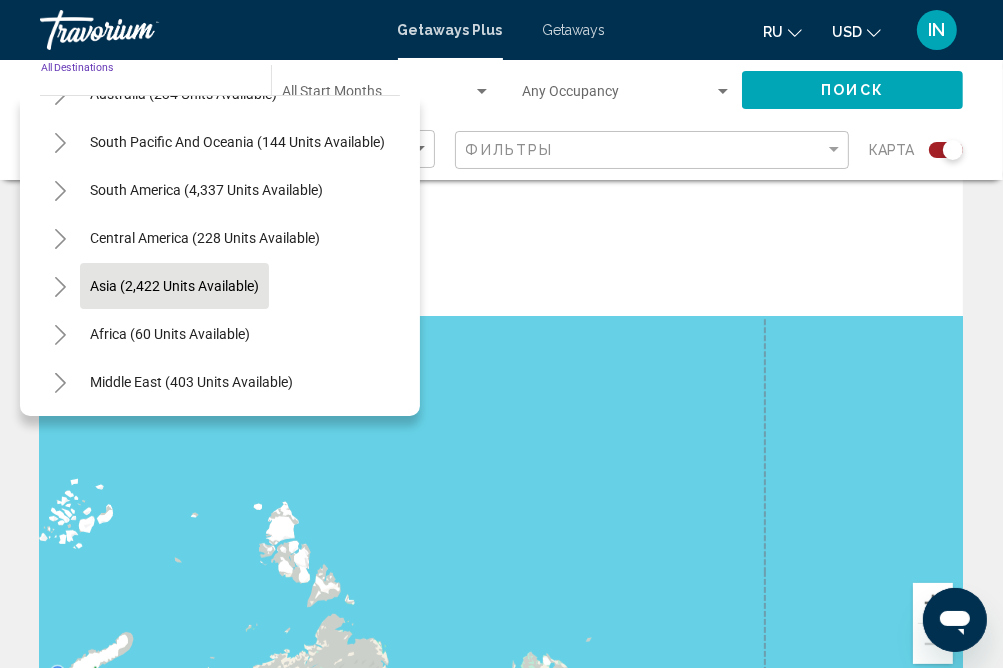 click on "Asia (2,422 units available)" at bounding box center [170, 334] 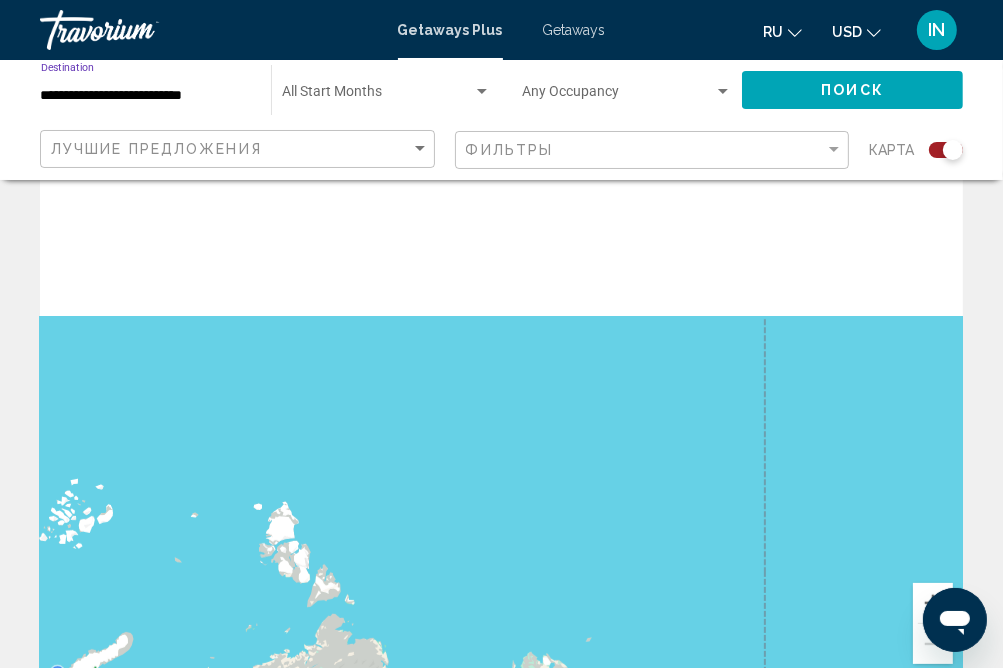 click on "Поиск" 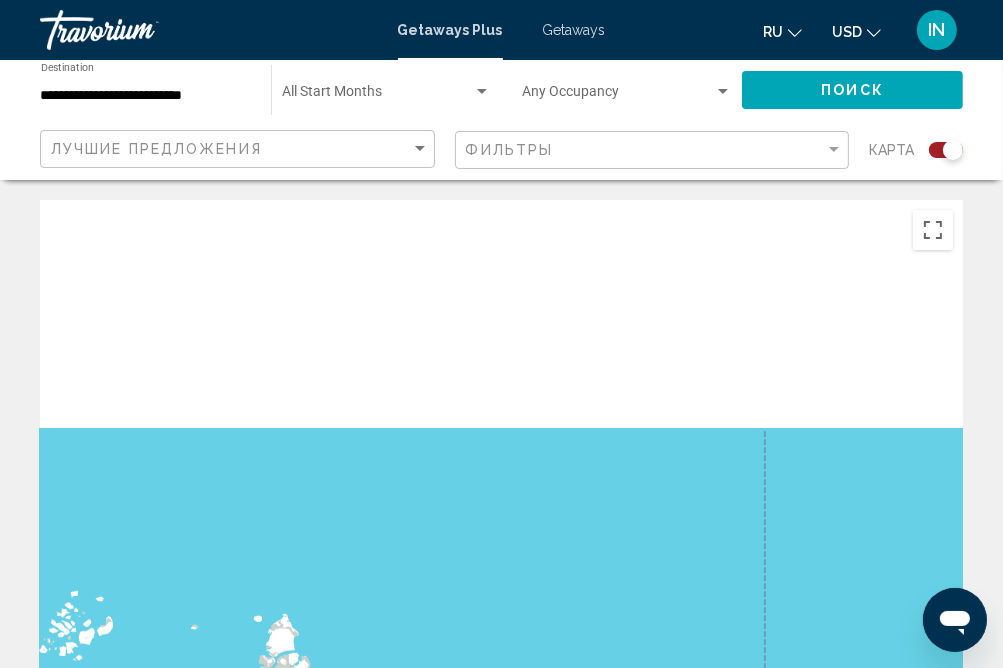 scroll, scrollTop: 516, scrollLeft: 0, axis: vertical 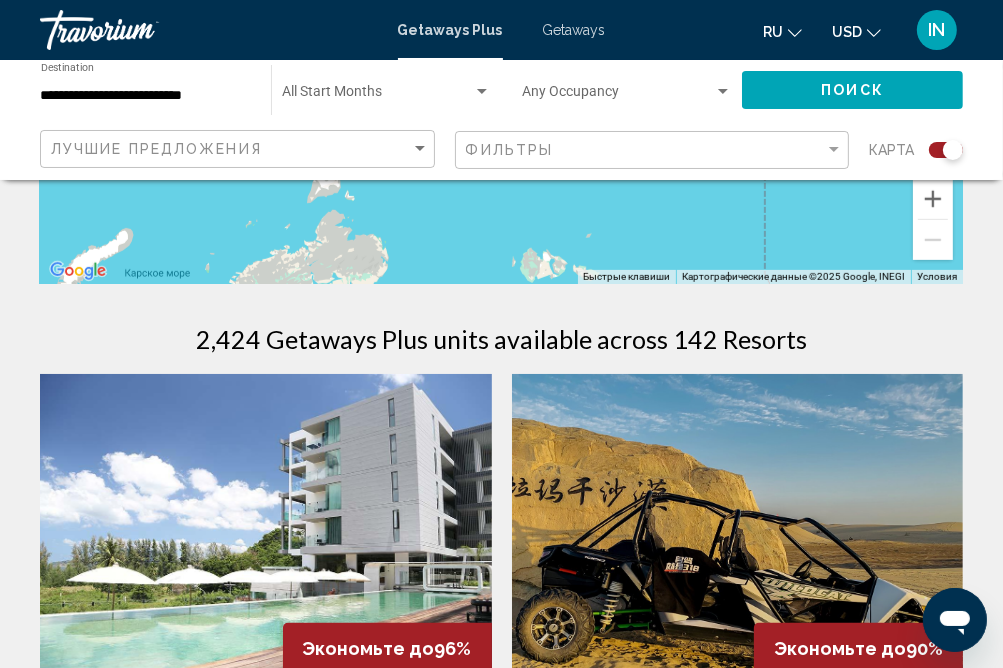 click at bounding box center [501, -16] 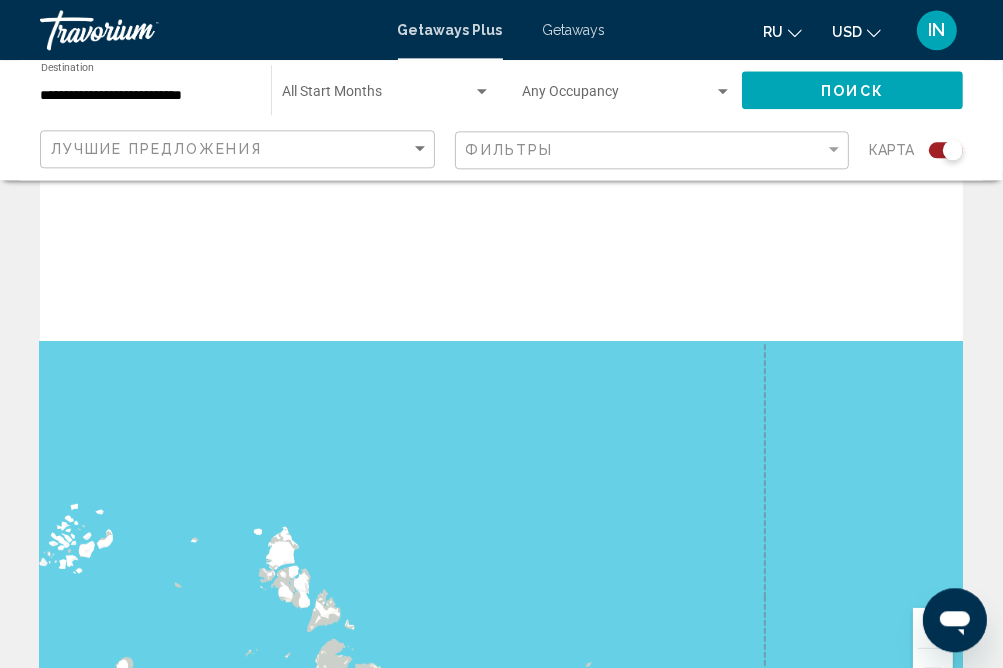 scroll, scrollTop: 528, scrollLeft: 0, axis: vertical 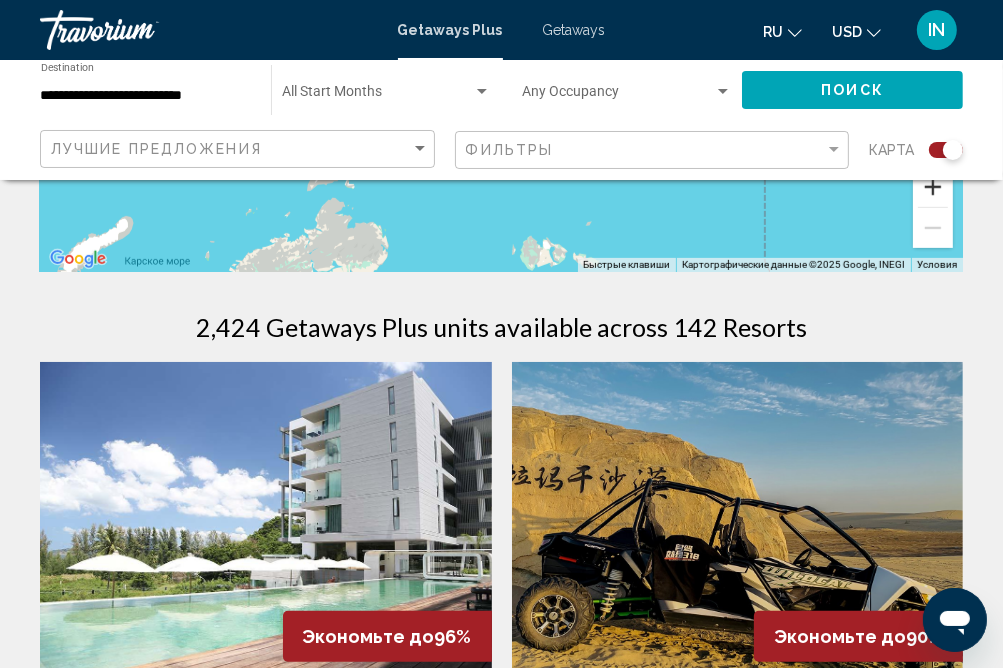 click at bounding box center (933, 187) 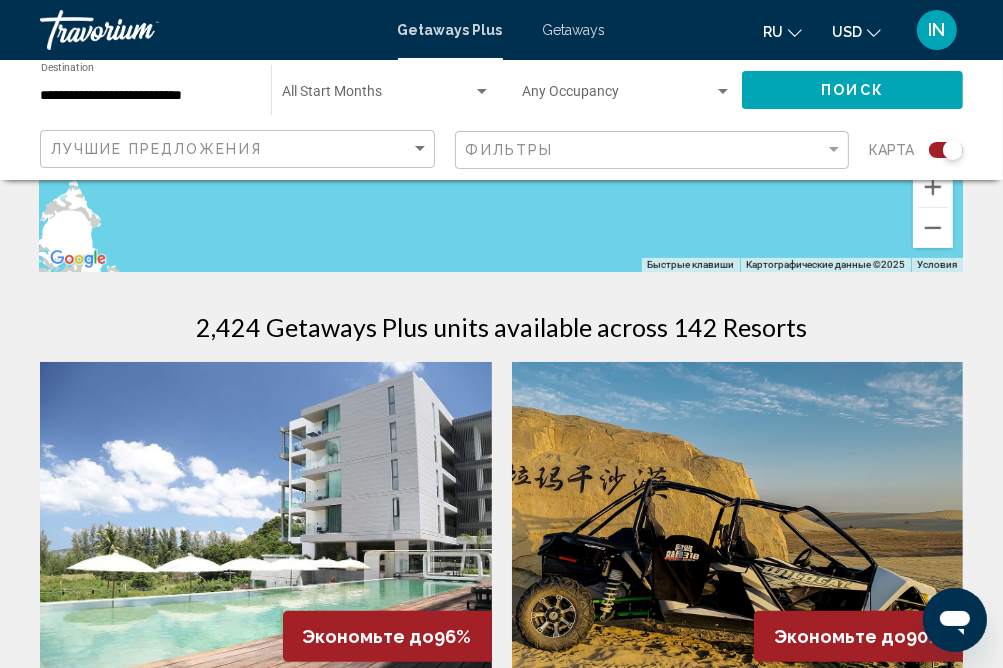 drag, startPoint x: 592, startPoint y: 238, endPoint x: 598, endPoint y: 214, distance: 24.738634 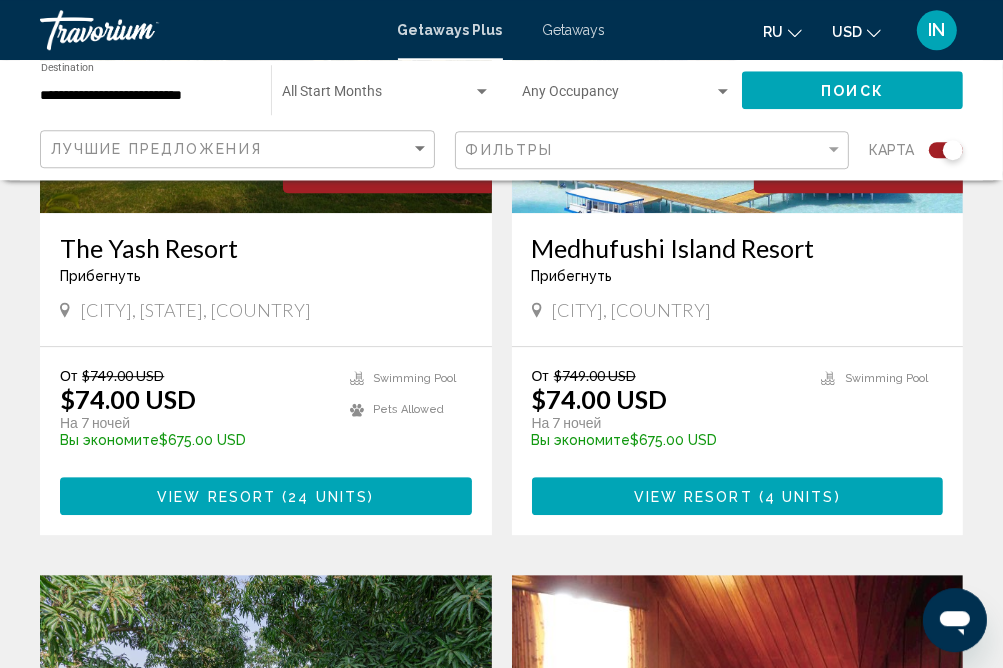 scroll, scrollTop: 3590, scrollLeft: 0, axis: vertical 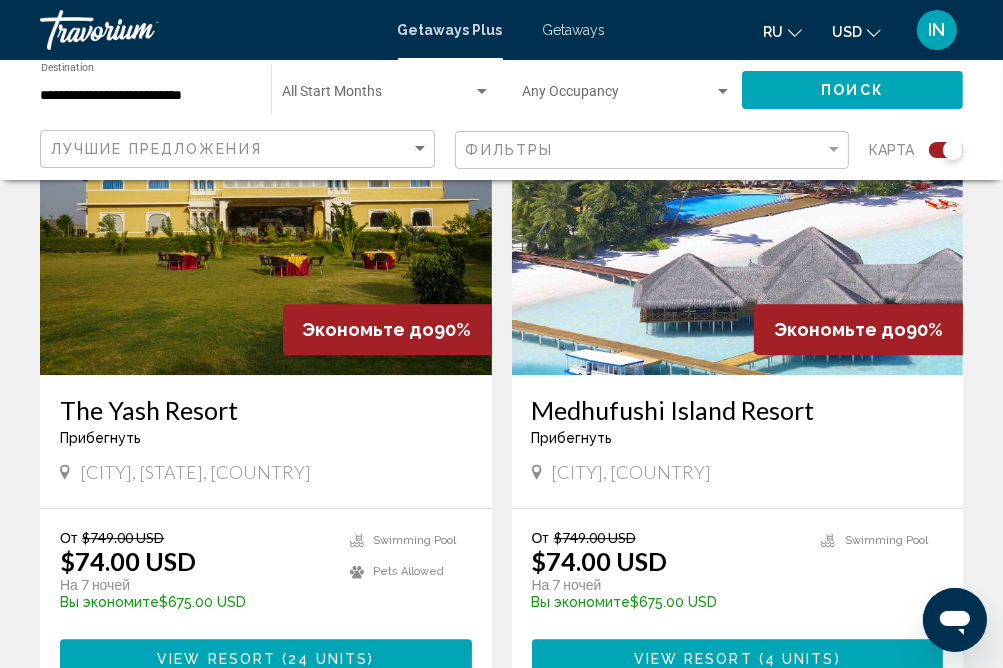 click on "Medhufushi Island Resort" at bounding box center (738, 410) 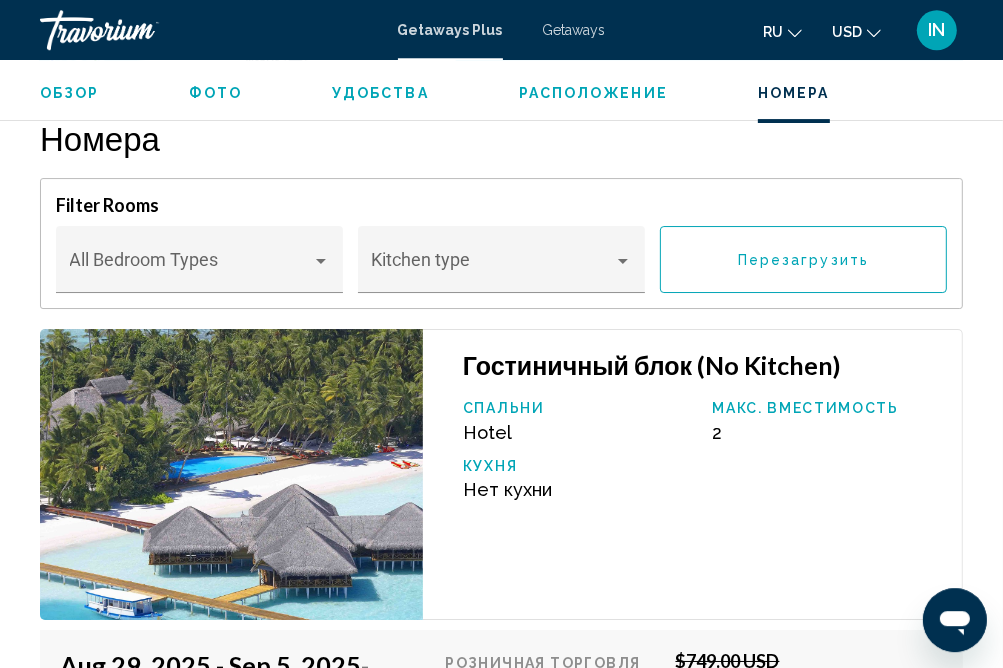 scroll, scrollTop: 4507, scrollLeft: 0, axis: vertical 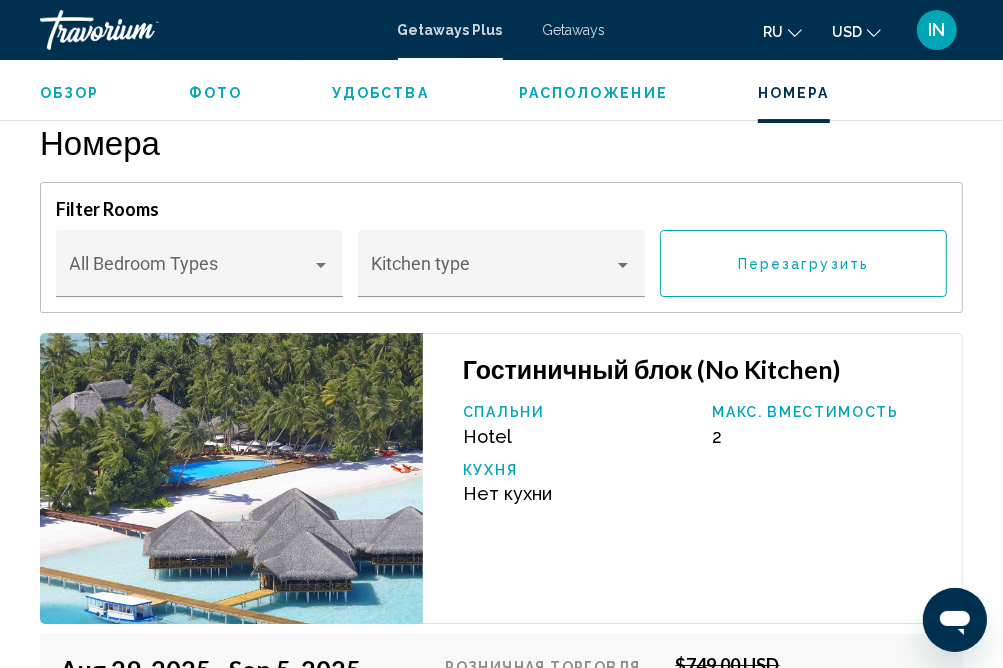 click at bounding box center [231, 479] 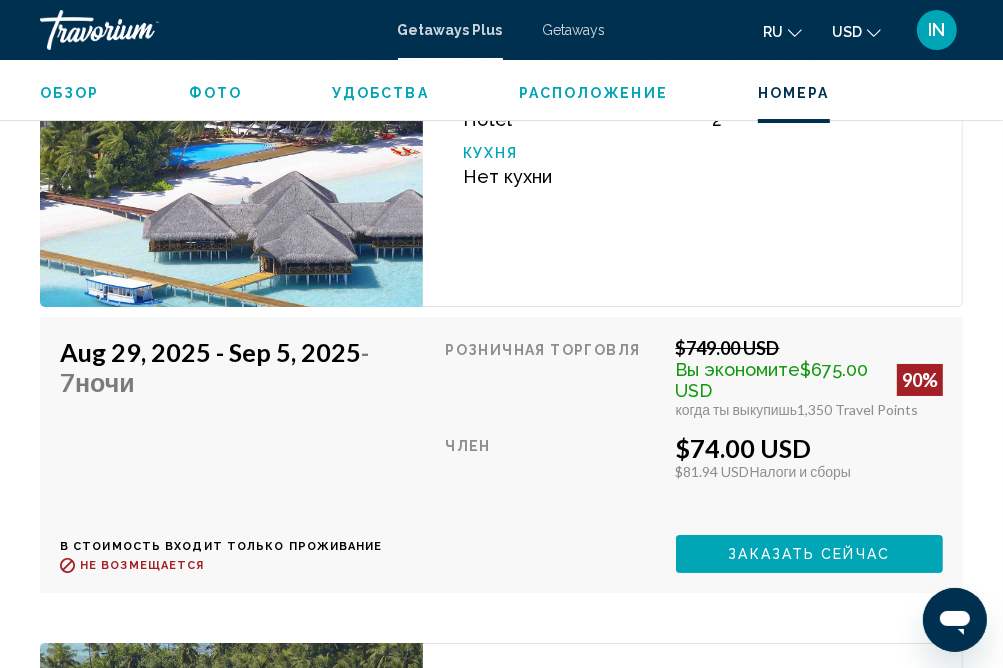 scroll, scrollTop: 5246, scrollLeft: 0, axis: vertical 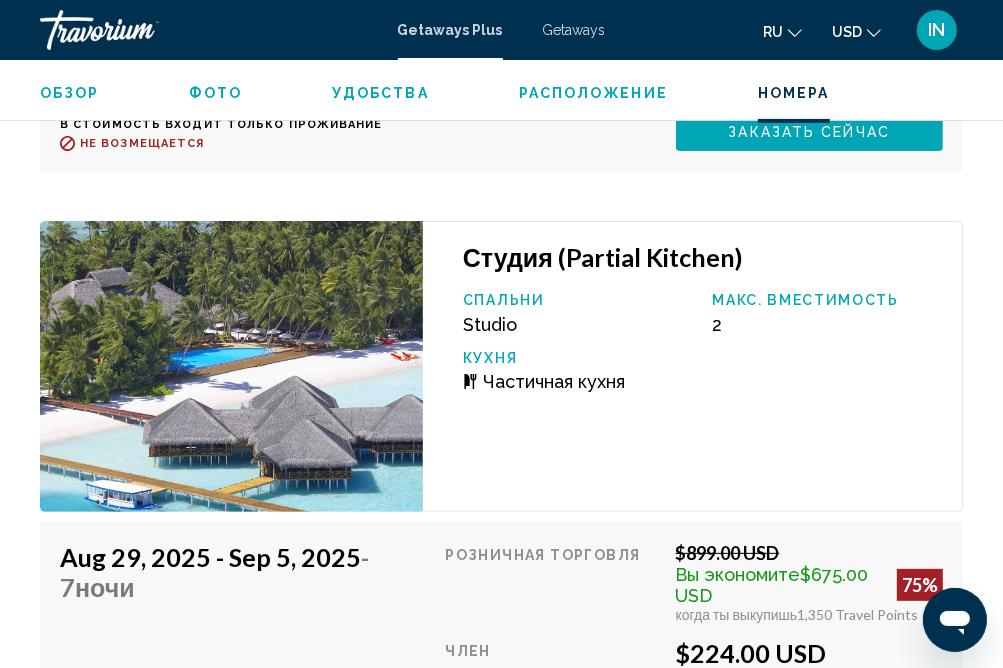 click at bounding box center (231, -260) 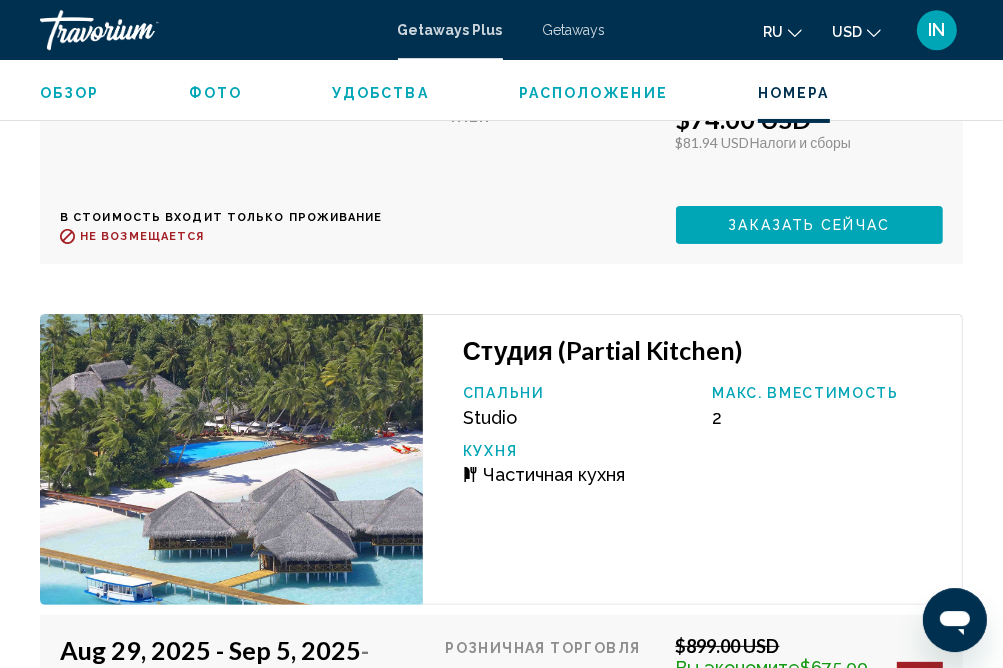 scroll, scrollTop: 5035, scrollLeft: 0, axis: vertical 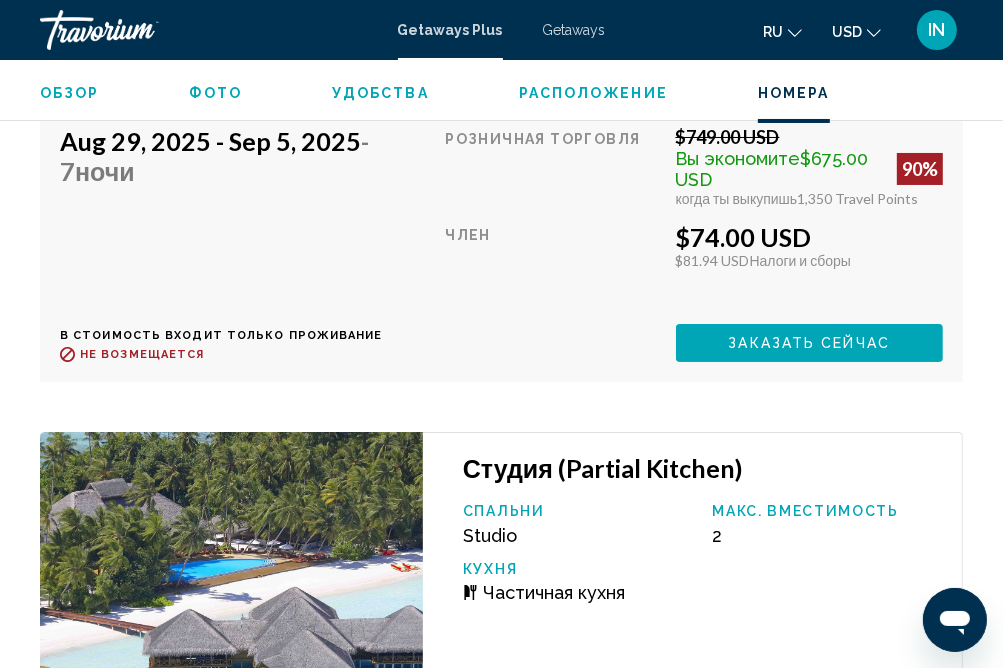 click at bounding box center [231, -49] 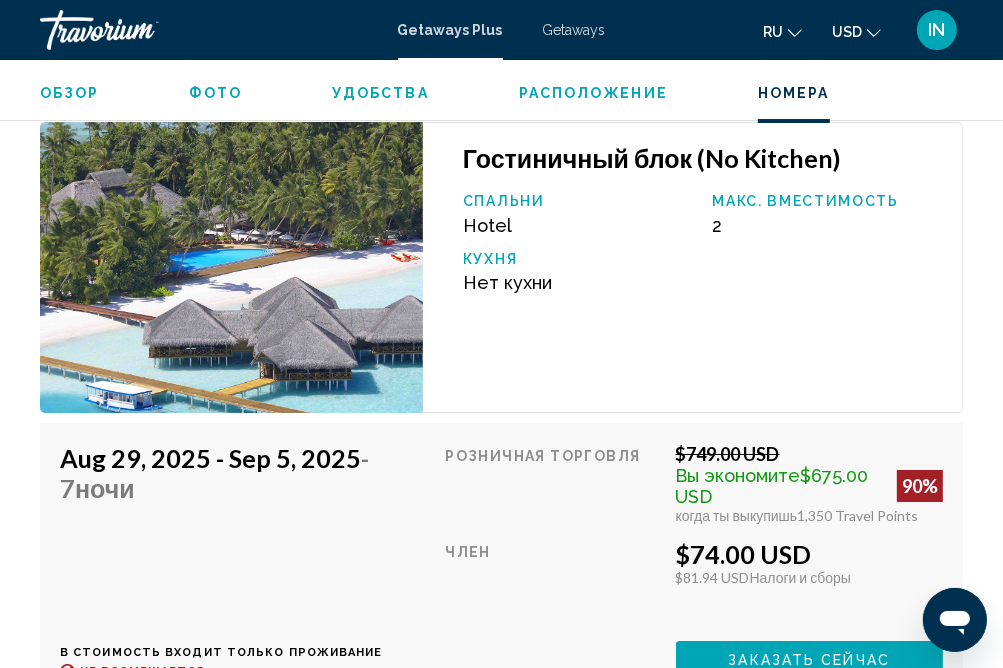 click on "Гостиничный блок (No Kitchen)" at bounding box center (702, 158) 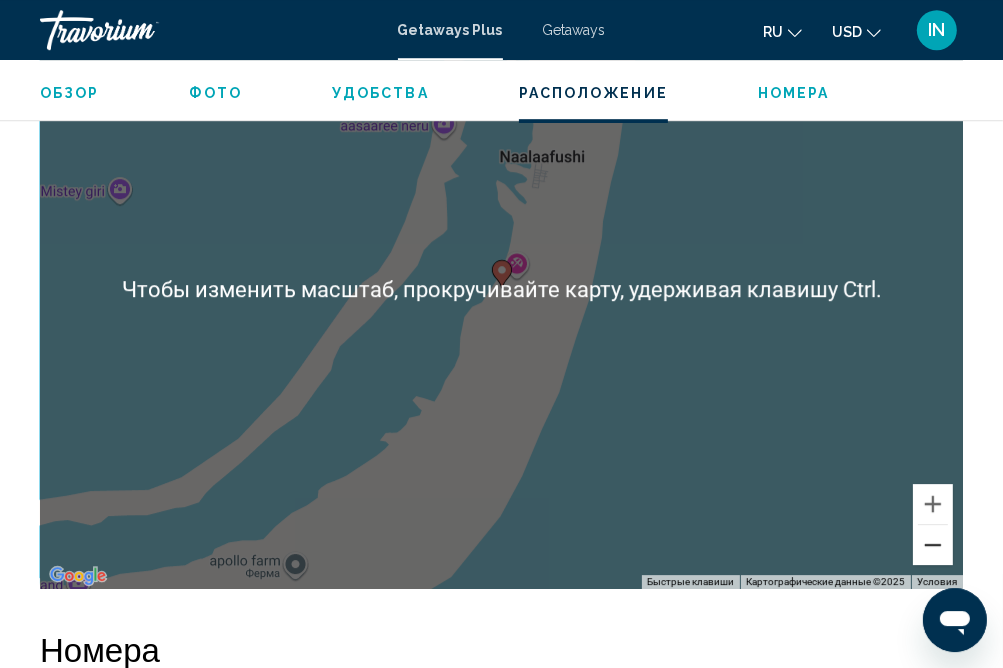 scroll, scrollTop: 4084, scrollLeft: 0, axis: vertical 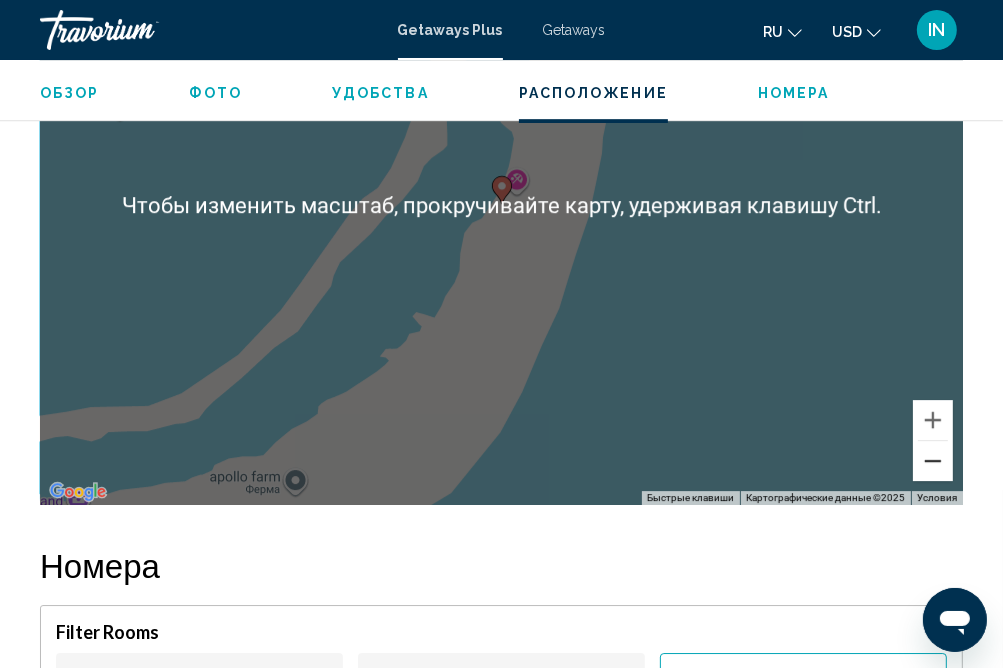 click at bounding box center (933, 461) 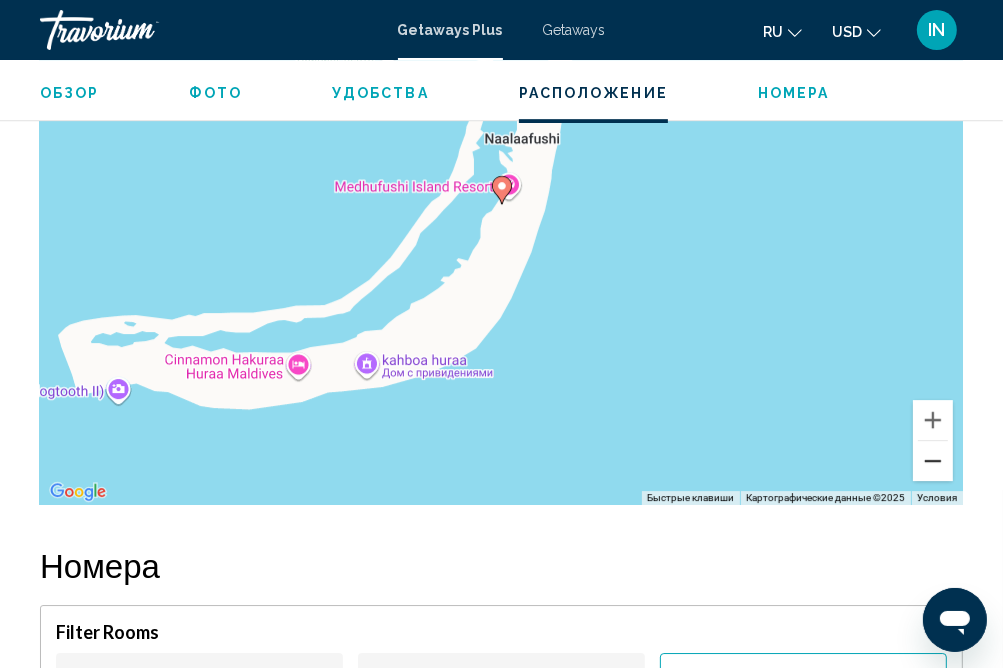 click at bounding box center [933, 461] 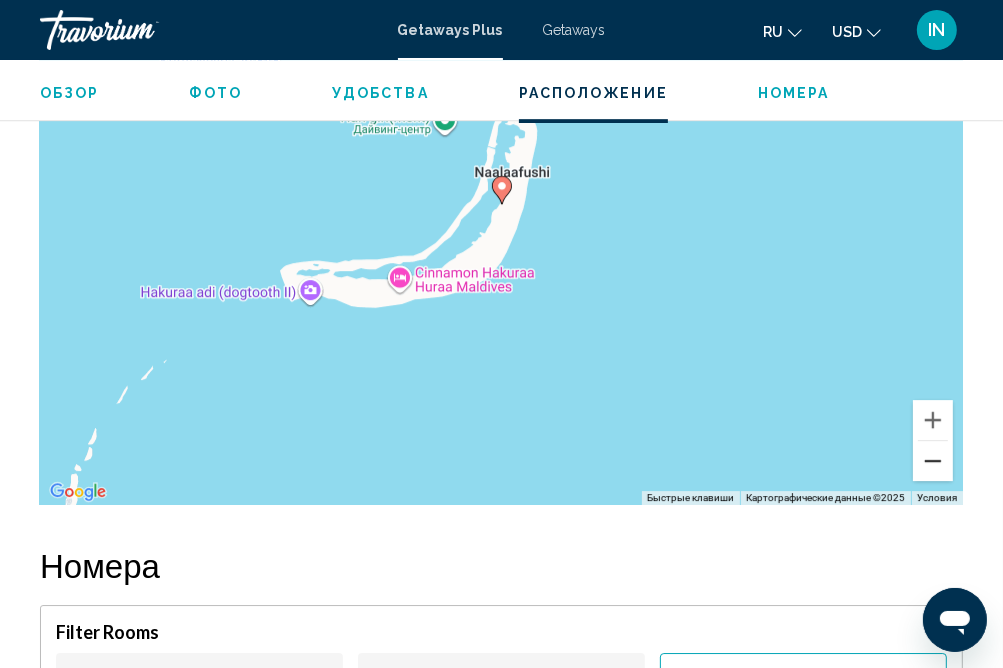 click at bounding box center (933, 461) 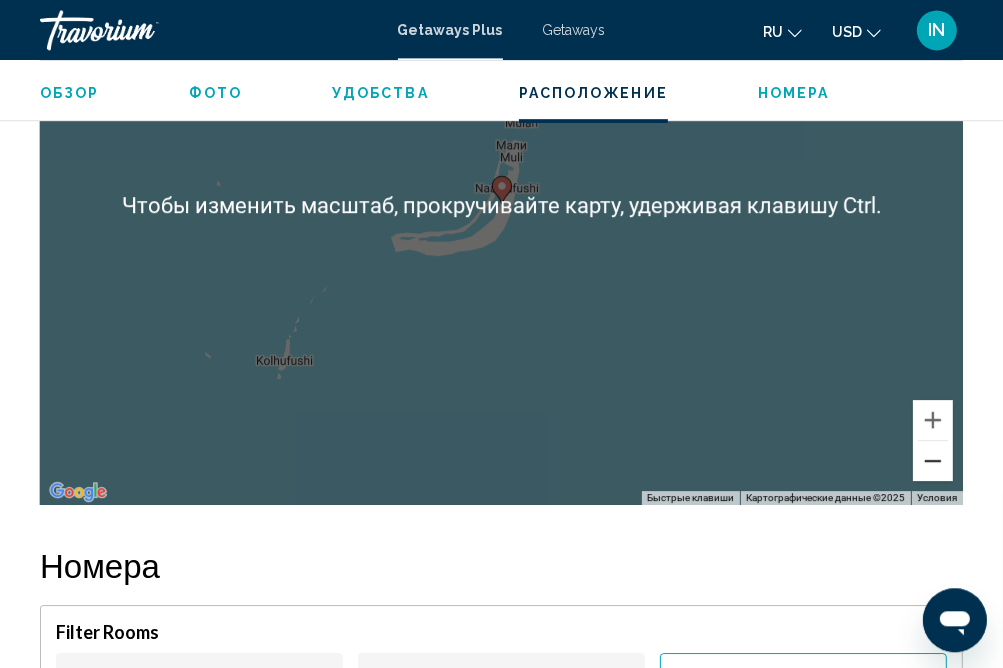 scroll, scrollTop: 4084, scrollLeft: 0, axis: vertical 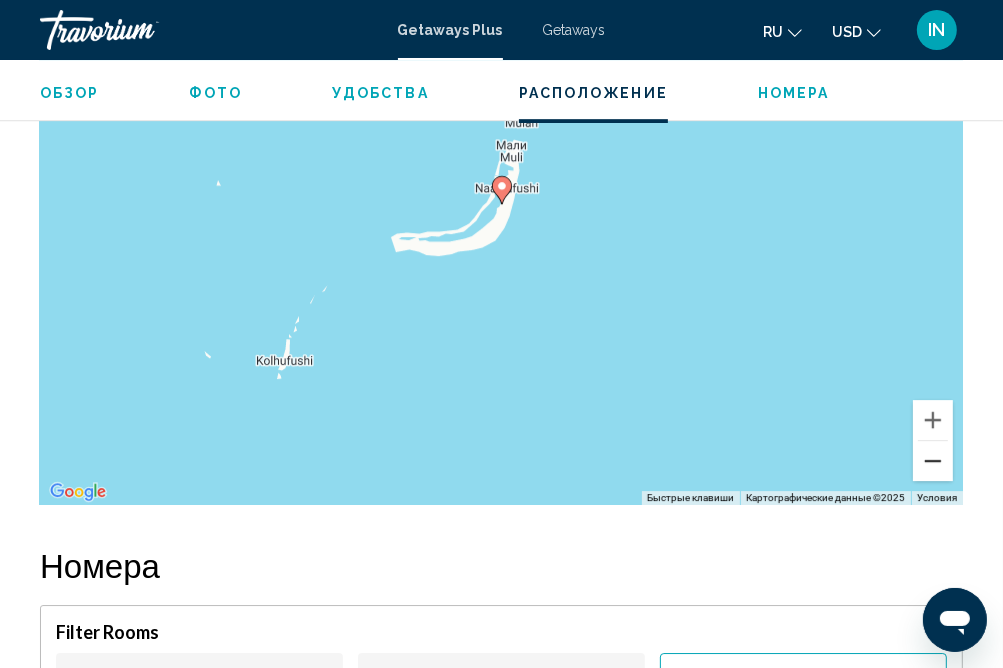 click at bounding box center (933, 461) 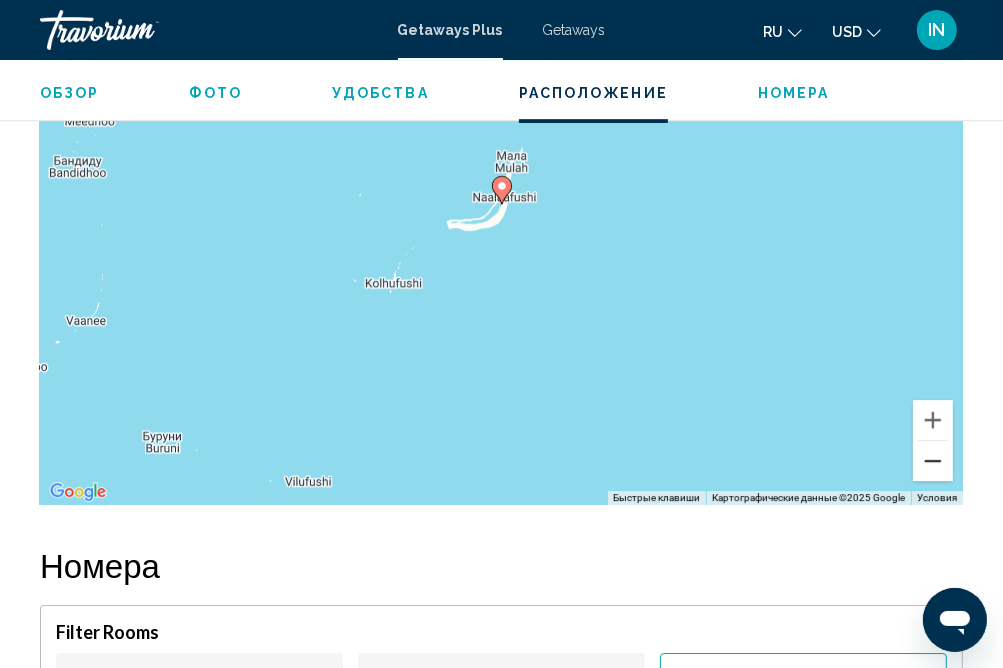click at bounding box center [933, 461] 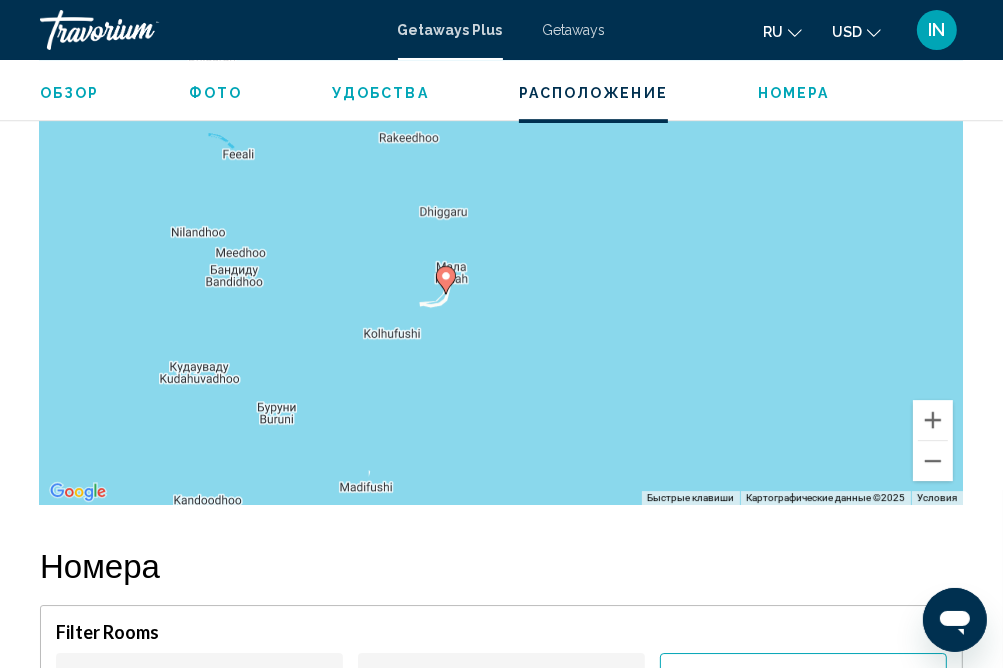 drag, startPoint x: 782, startPoint y: 442, endPoint x: 722, endPoint y: 537, distance: 112.36102 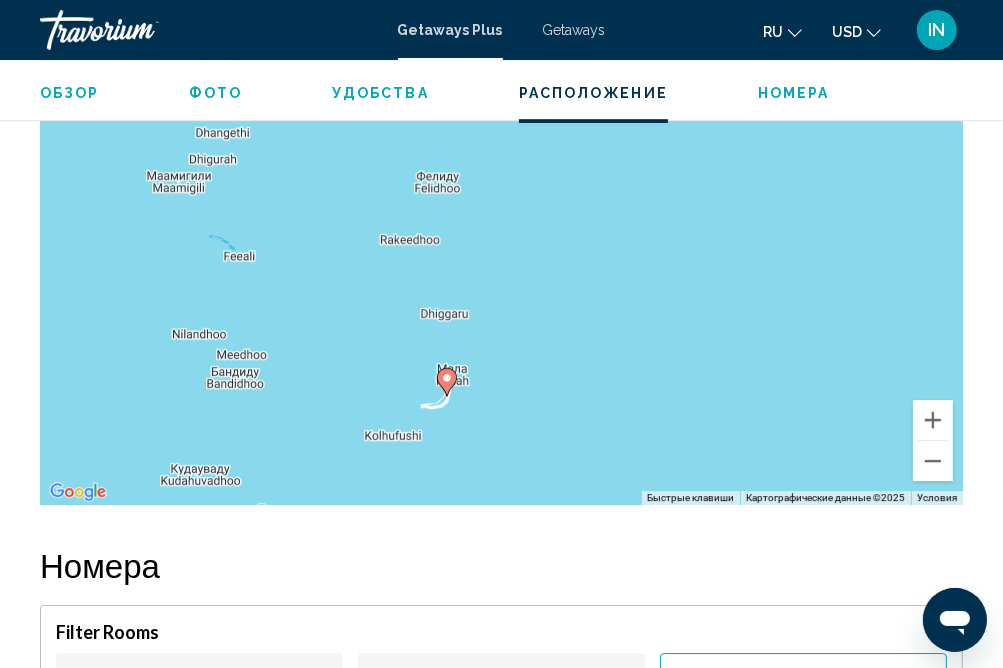 drag, startPoint x: 750, startPoint y: 412, endPoint x: 750, endPoint y: 530, distance: 118 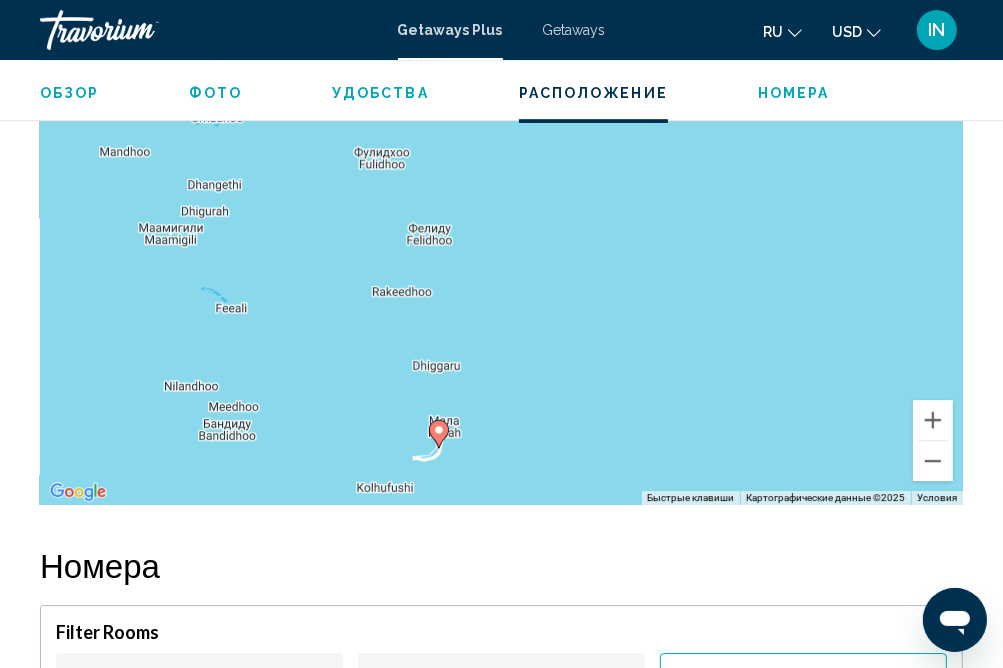 drag, startPoint x: 756, startPoint y: 340, endPoint x: 746, endPoint y: 383, distance: 44.14748 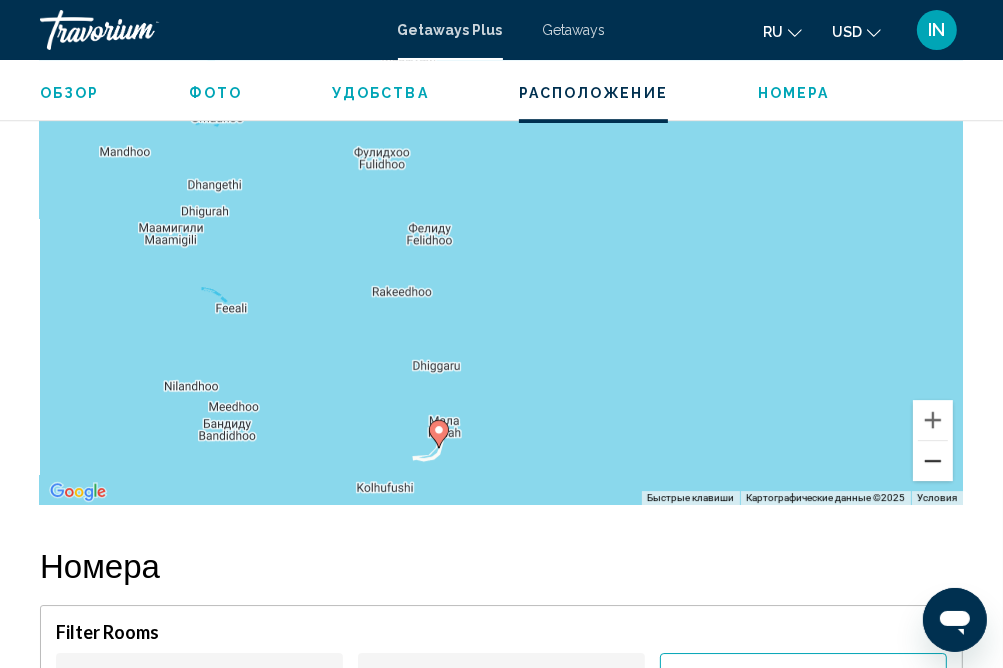 click at bounding box center [933, 461] 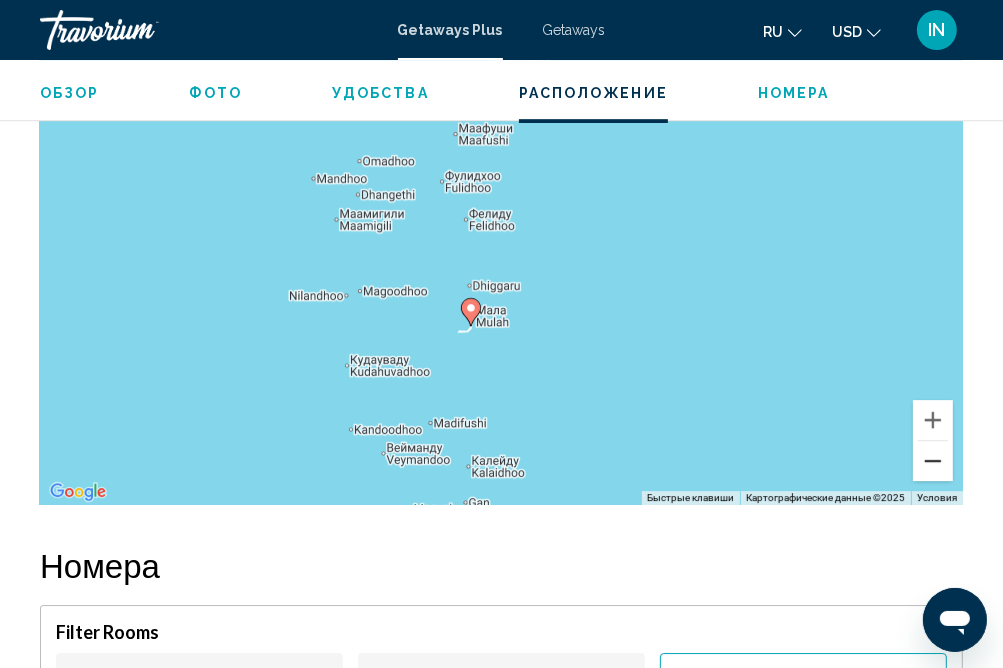 click at bounding box center [933, 461] 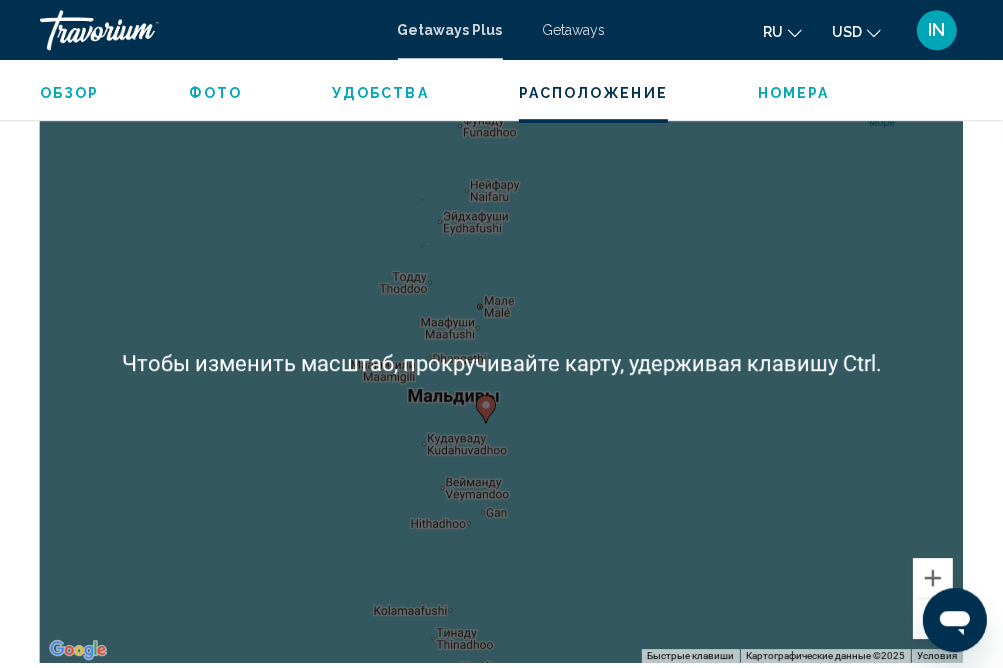 scroll, scrollTop: 3979, scrollLeft: 0, axis: vertical 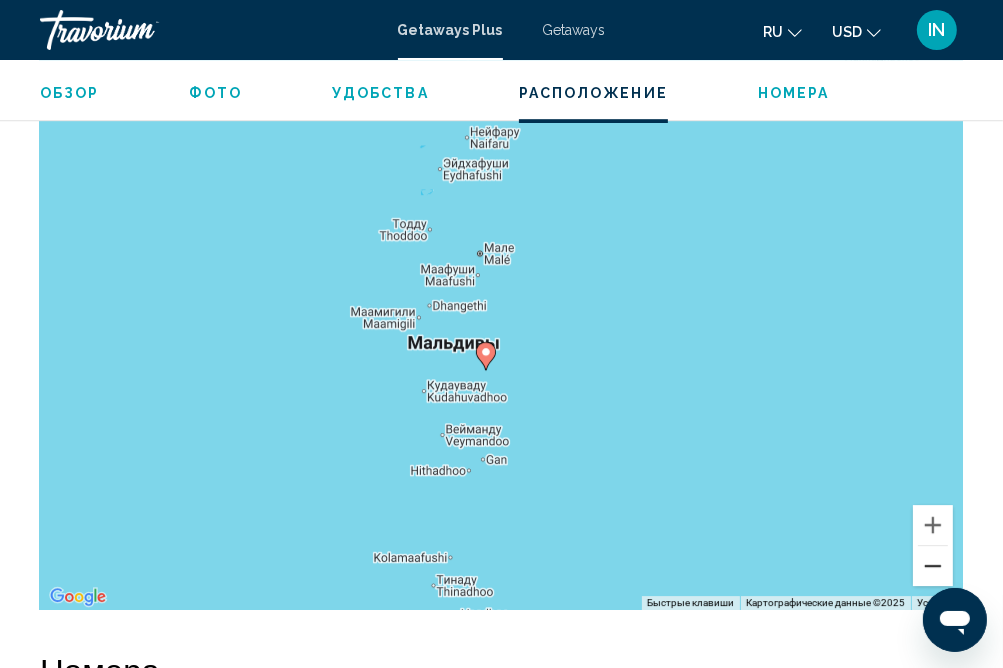 click at bounding box center [933, 566] 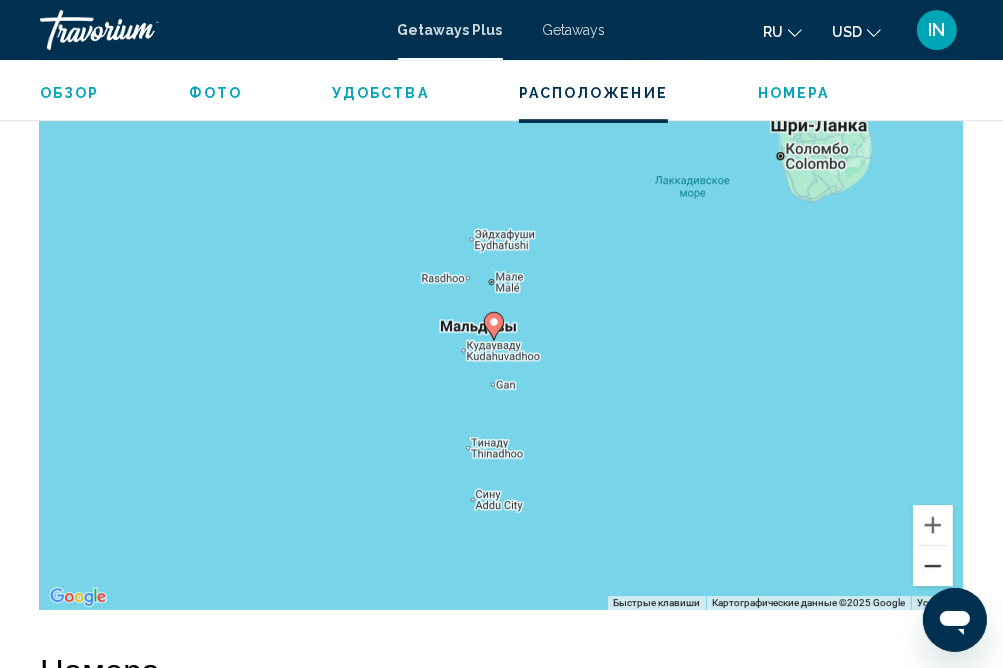 click at bounding box center (933, 566) 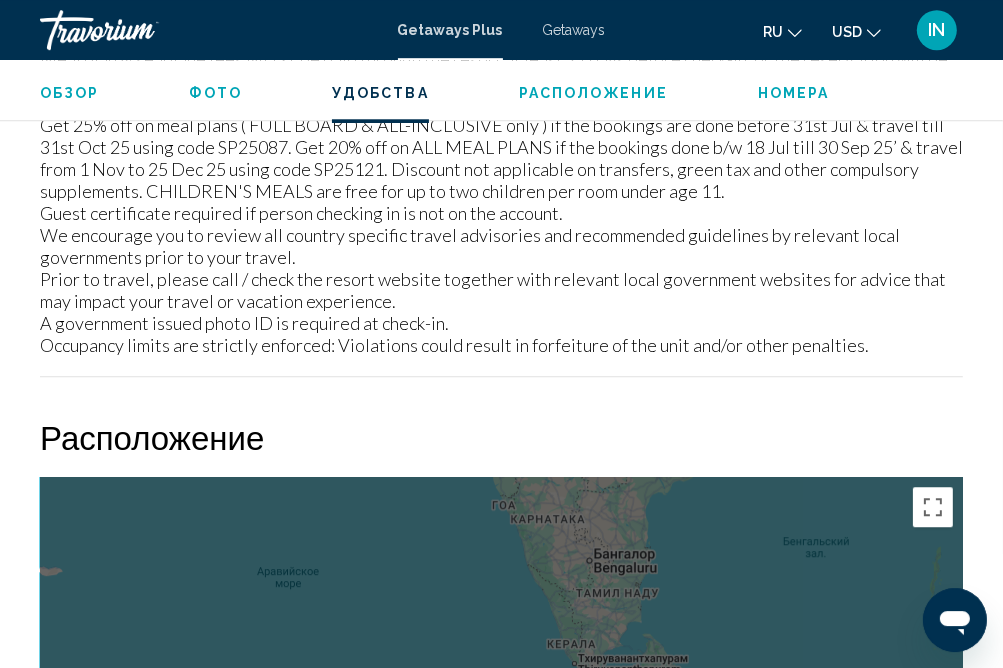 scroll, scrollTop: 3662, scrollLeft: 0, axis: vertical 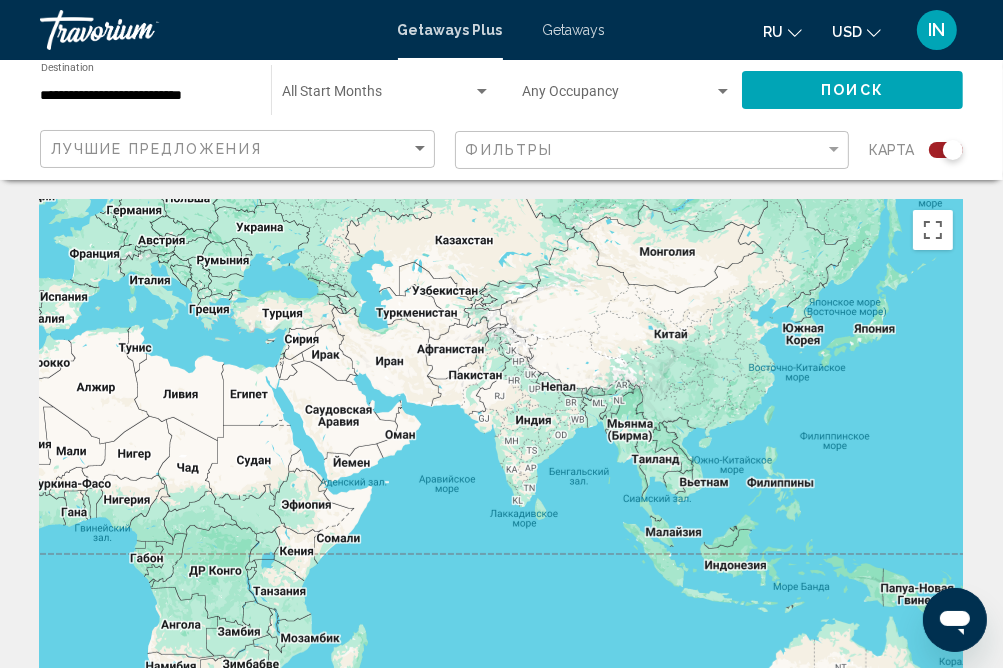 drag, startPoint x: 594, startPoint y: 402, endPoint x: 0, endPoint y: 277, distance: 607.0099 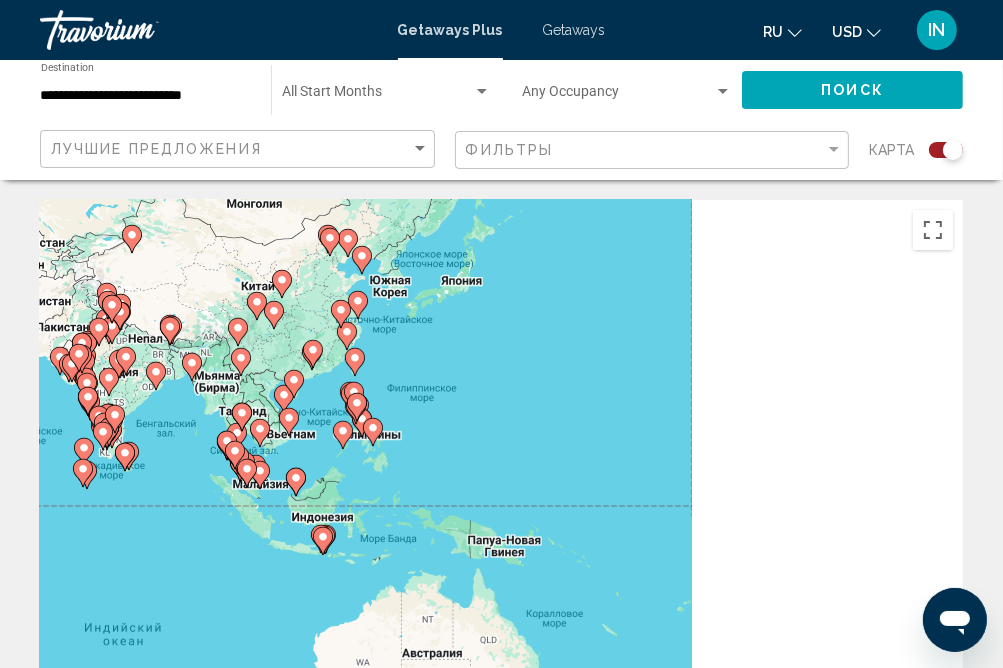 drag, startPoint x: 775, startPoint y: 414, endPoint x: 362, endPoint y: 366, distance: 415.78 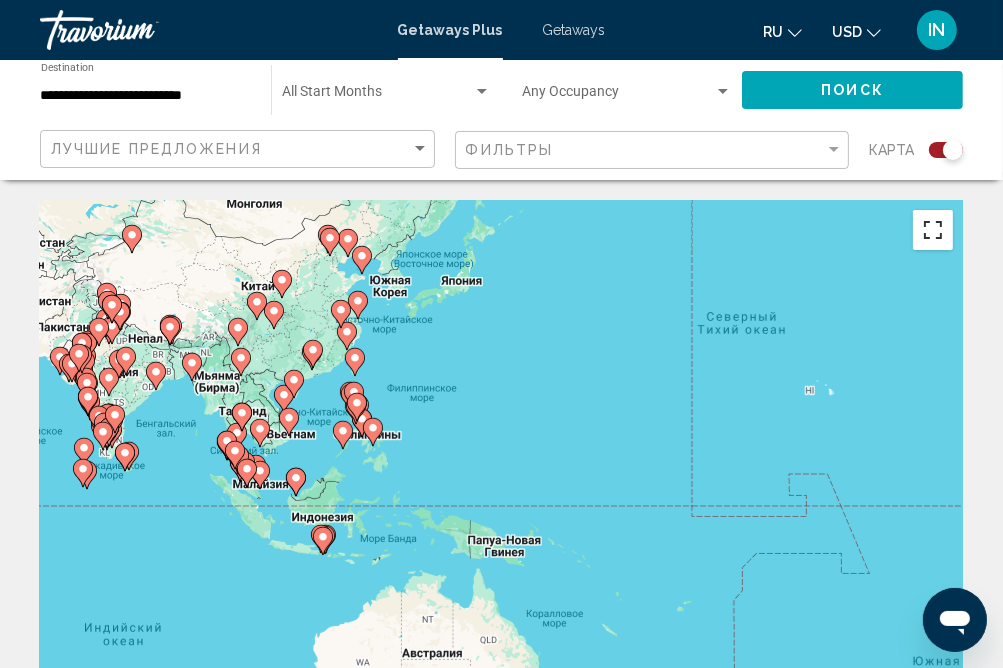 click at bounding box center (933, 230) 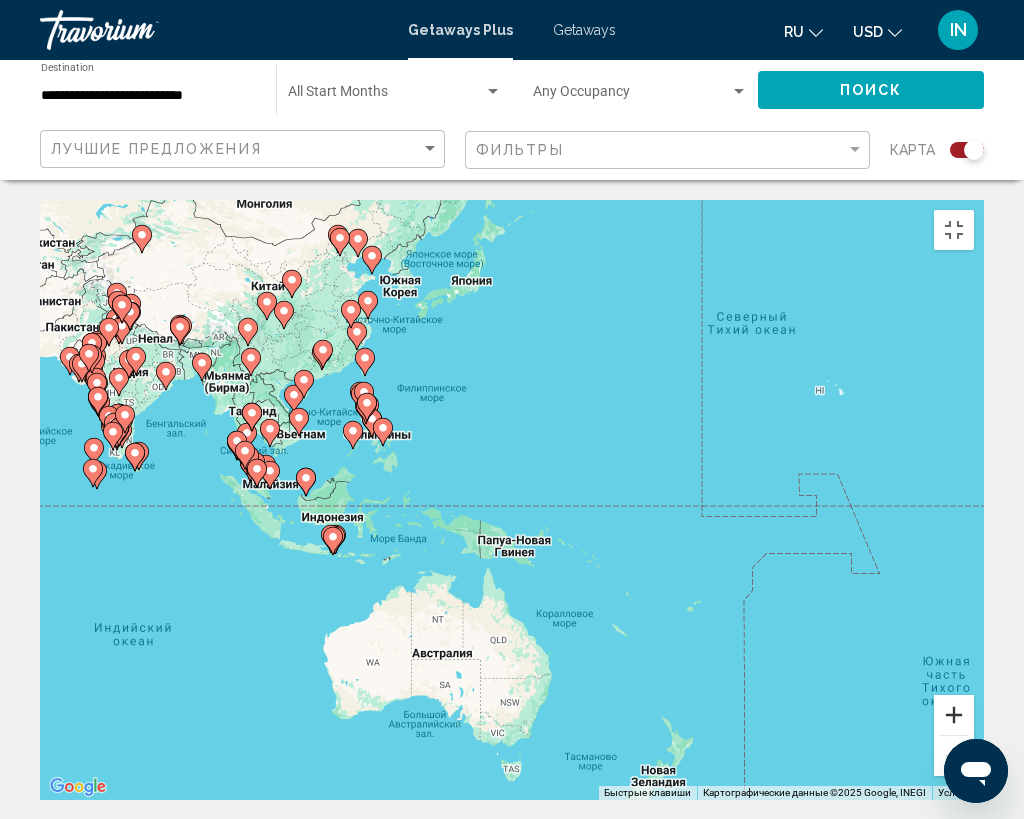 click at bounding box center (954, 715) 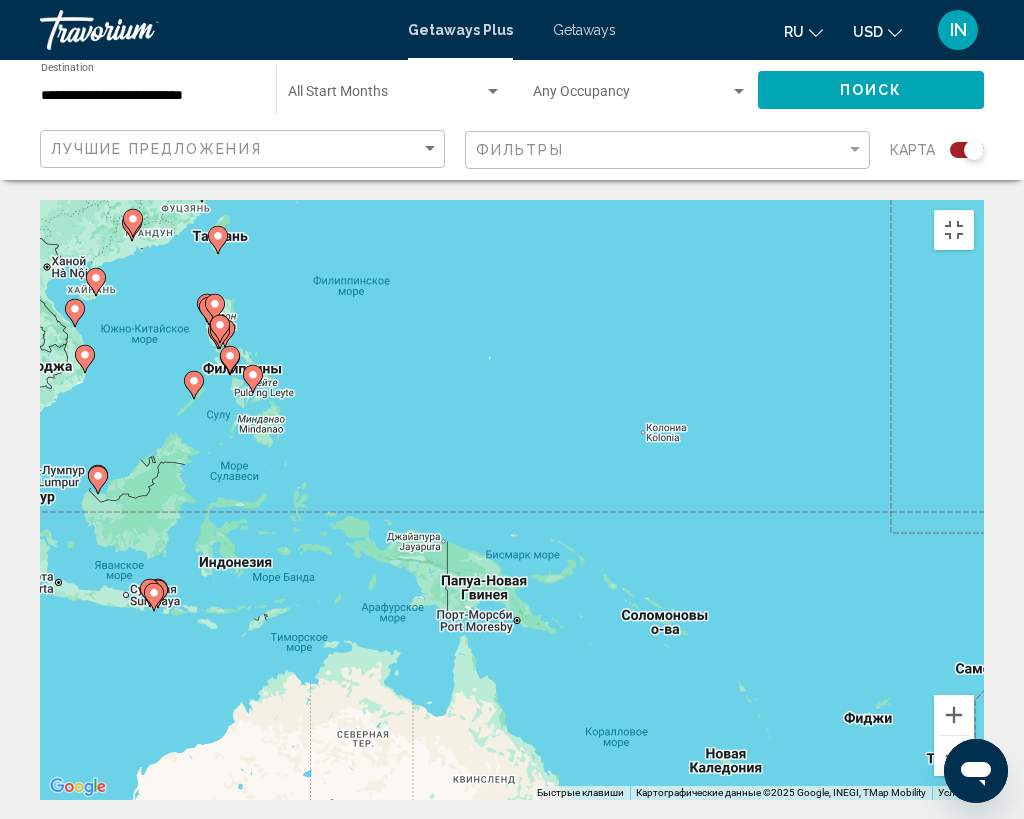 click 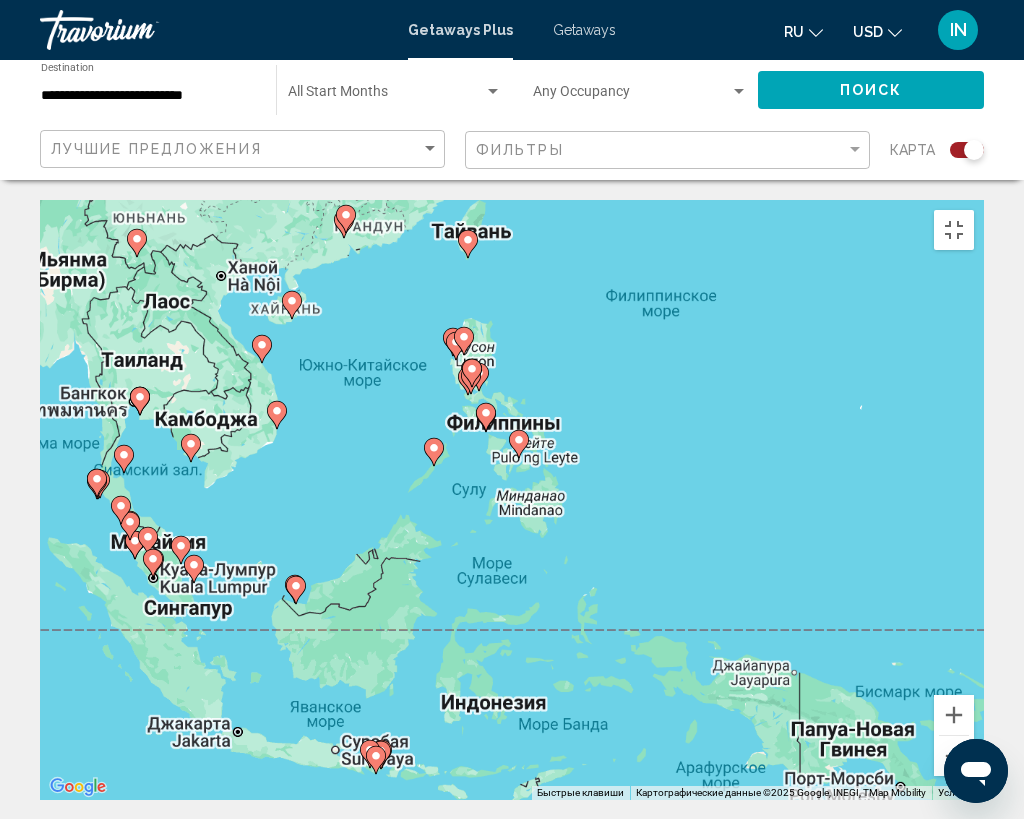click on "Для навигации используйте клавиши со стрелками. Чтобы активировать перетаскивание с помощью клавиатуры, нажмите Alt + Ввод. После этого перемещайте маркер, используя клавиши со стрелками. Чтобы завершить перетаскивание, нажмите клавишу Ввод. Чтобы отменить действие, нажмите клавишу Esc." at bounding box center (512, 500) 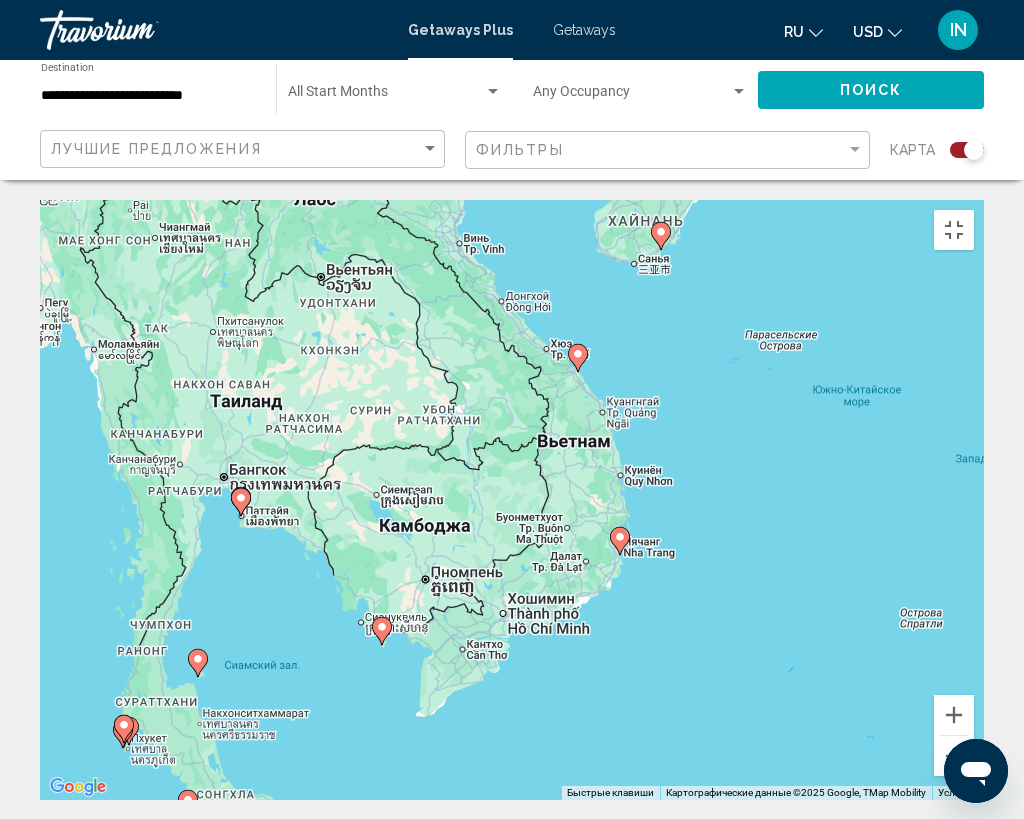 click 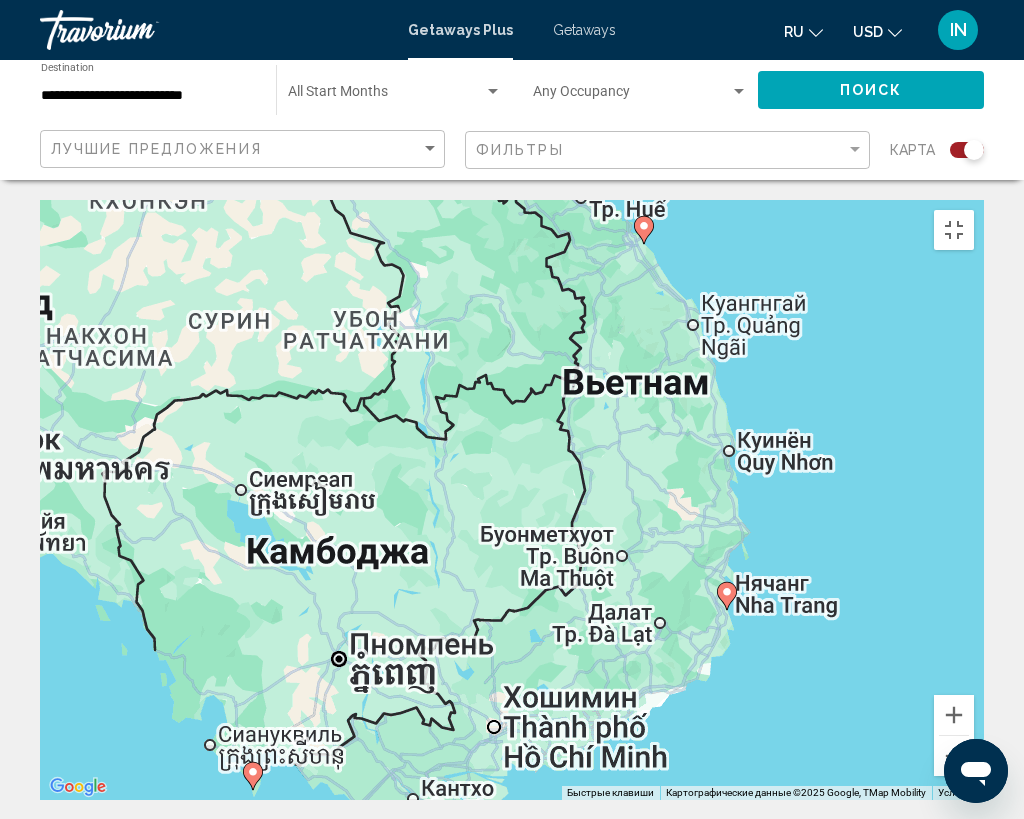 type on "**********" 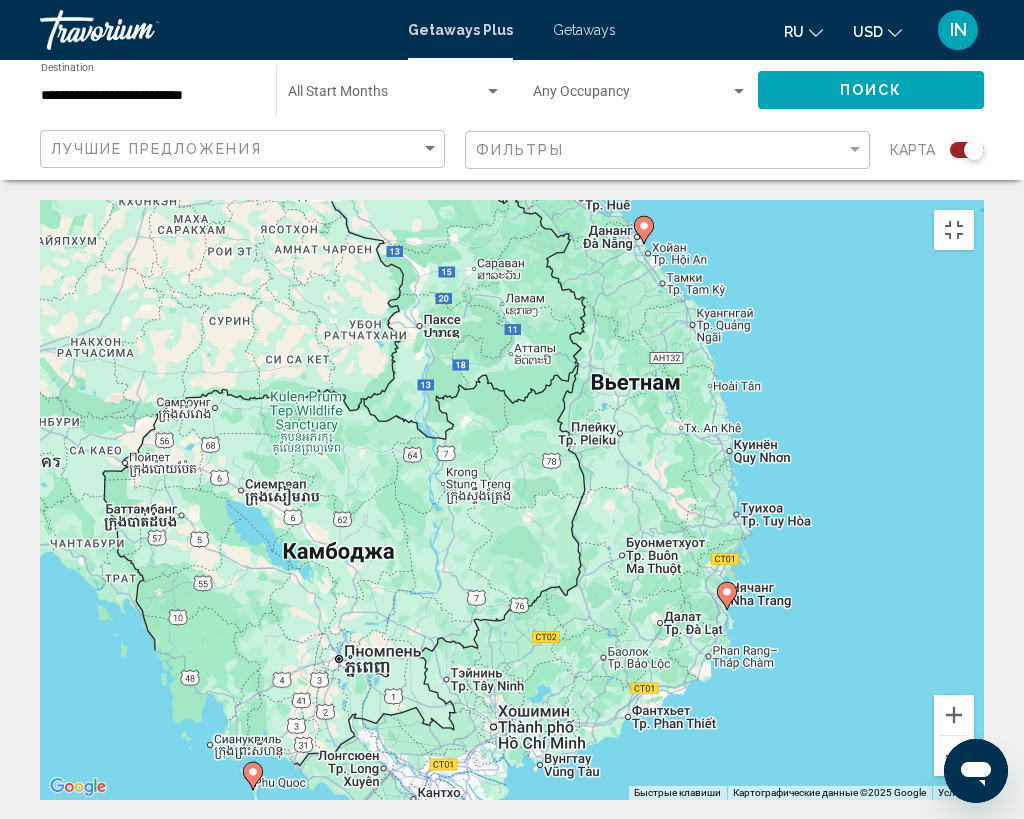 click 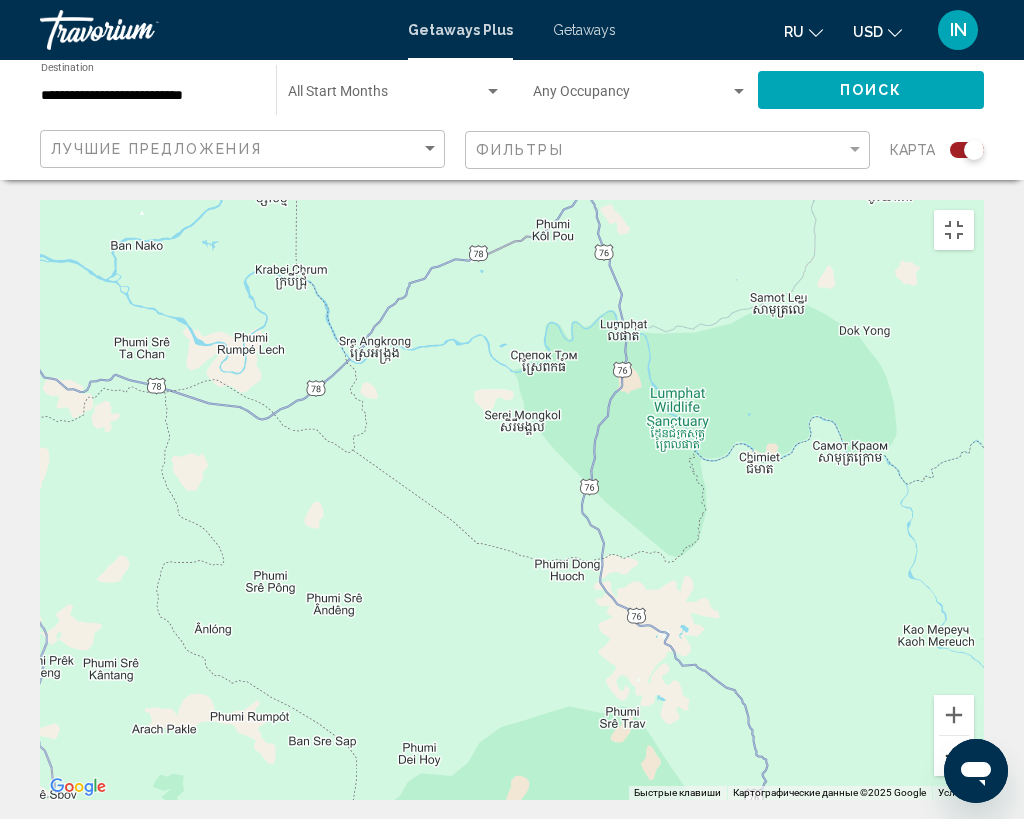 click at bounding box center [954, 756] 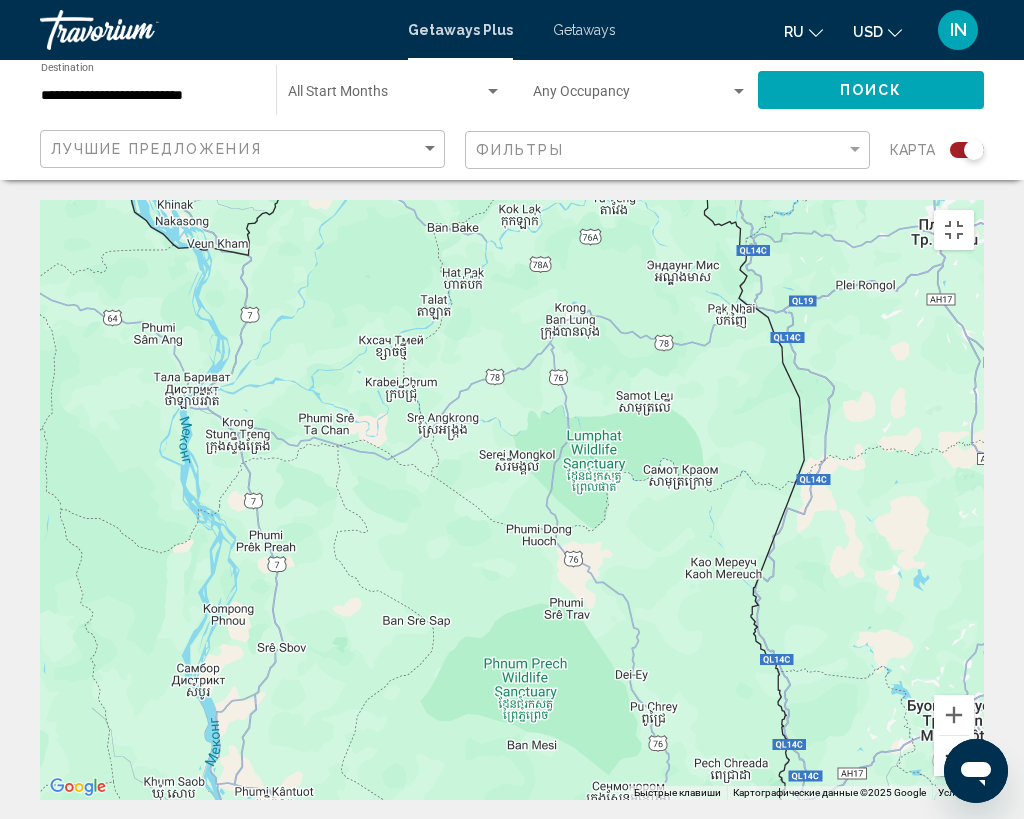 click at bounding box center (954, 756) 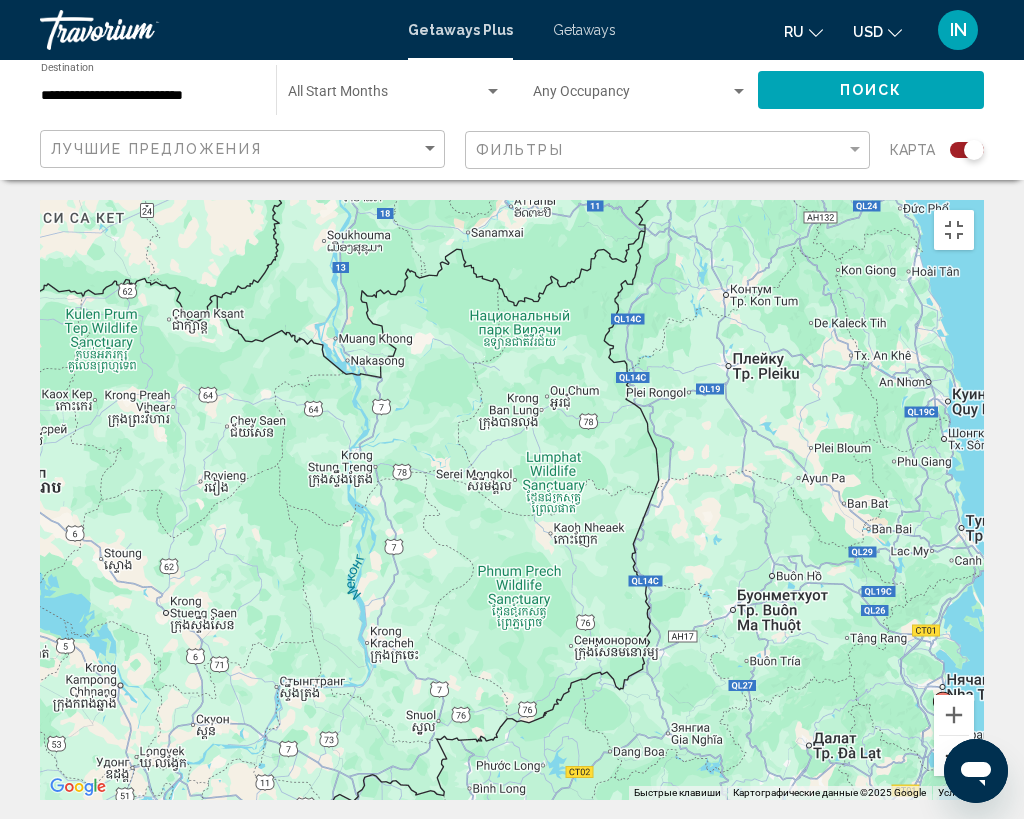 click at bounding box center (954, 756) 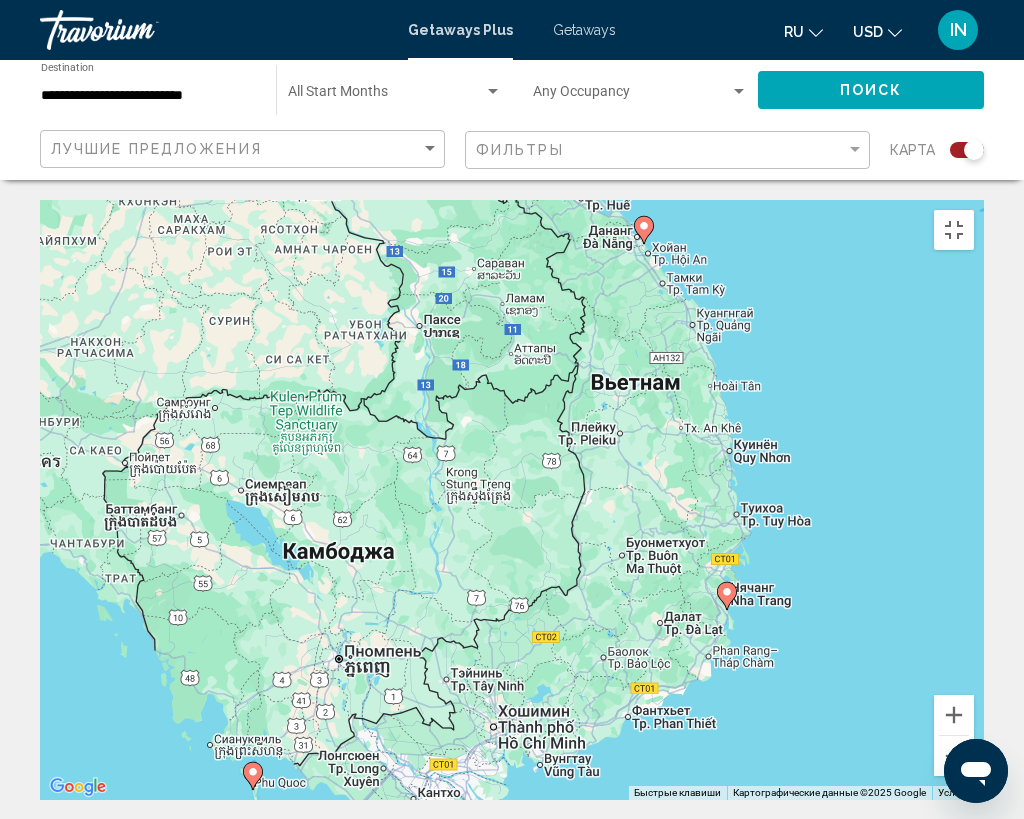 click 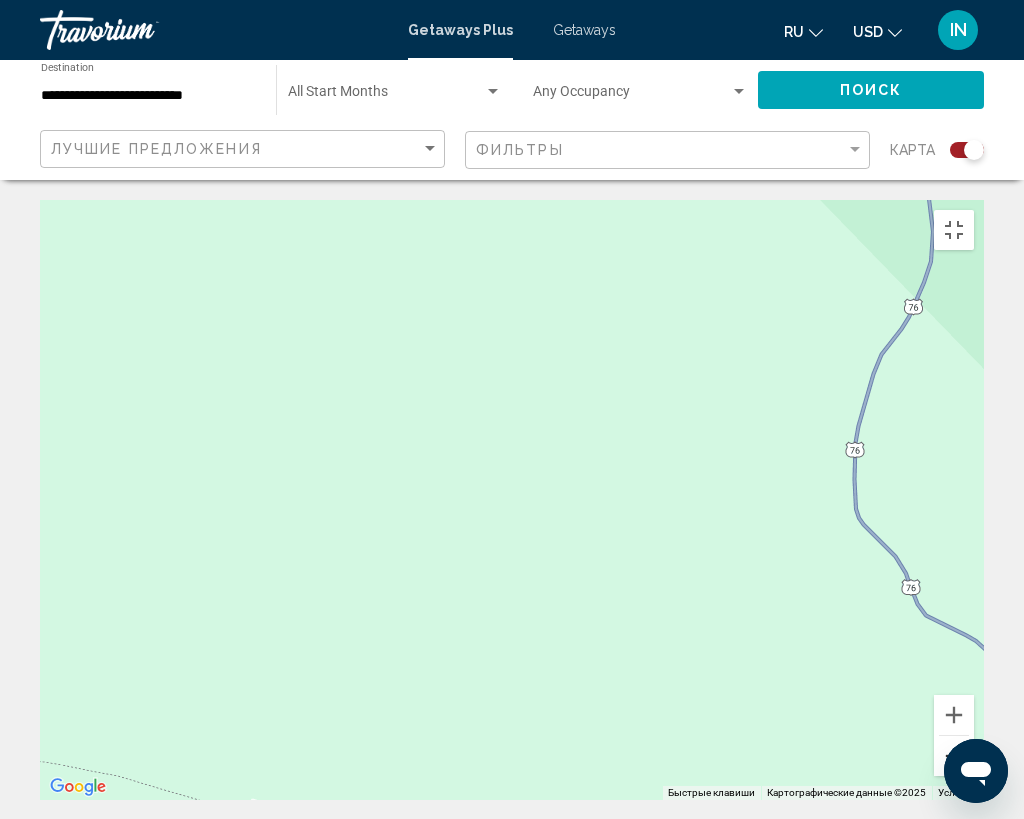 click at bounding box center [954, 756] 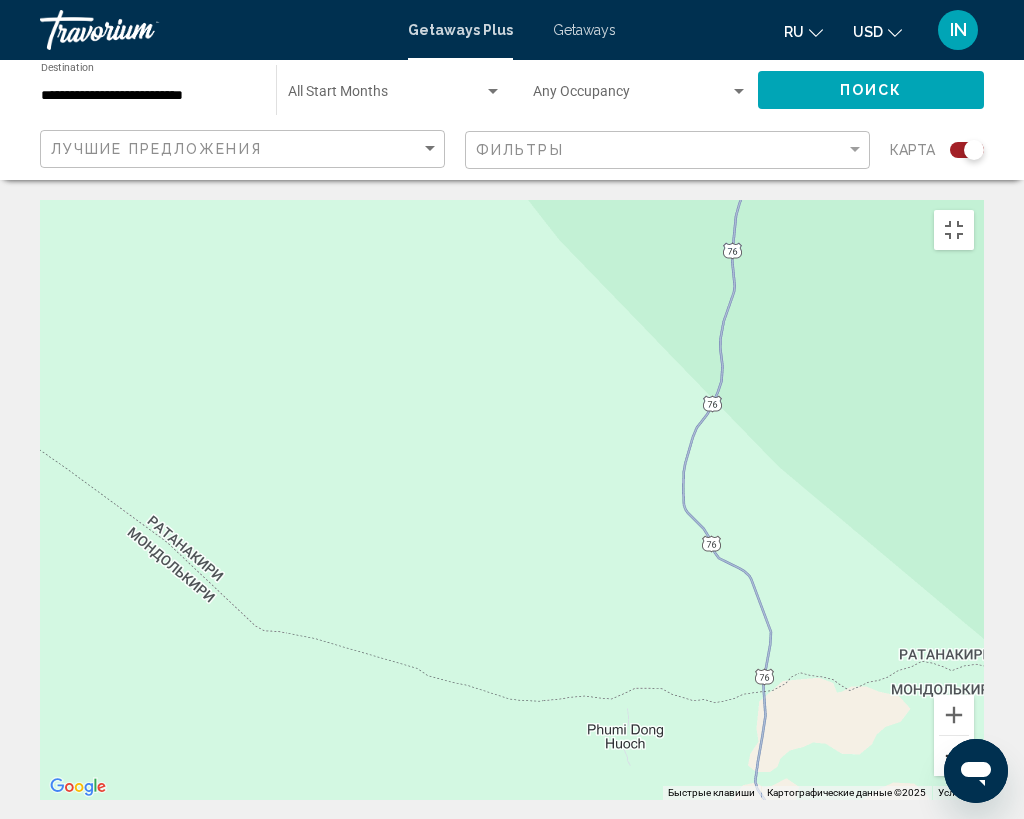 click at bounding box center (954, 756) 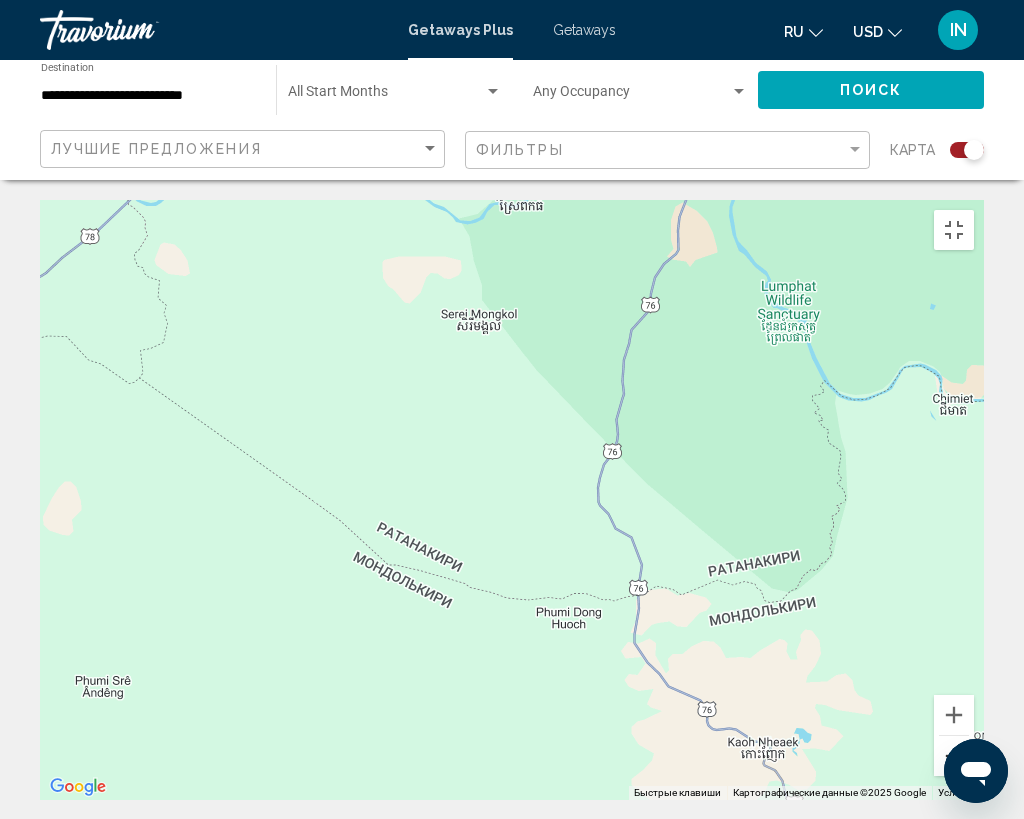 click at bounding box center [954, 756] 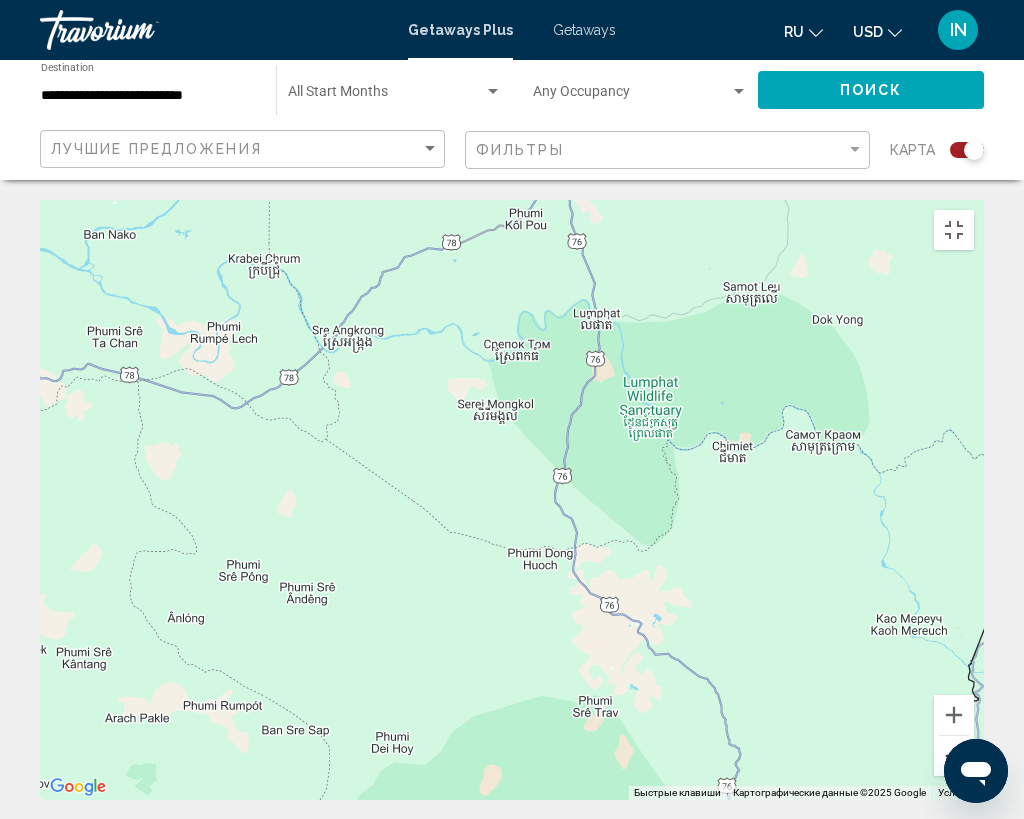 click at bounding box center [954, 756] 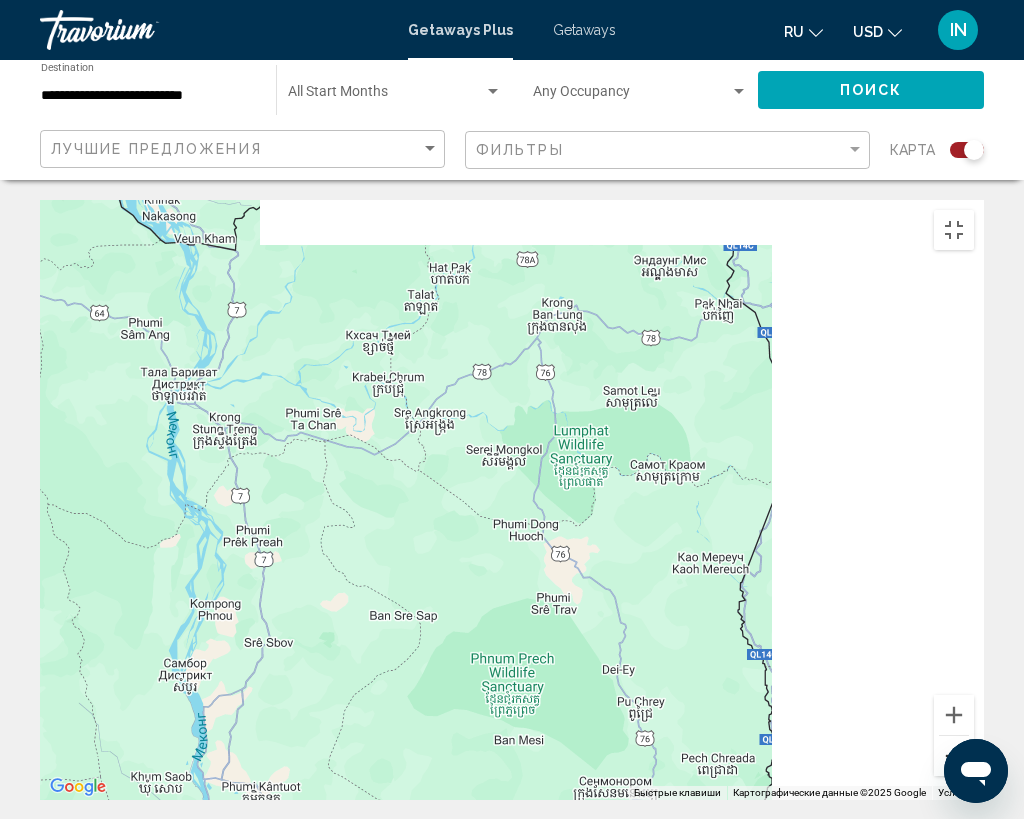 click at bounding box center (954, 756) 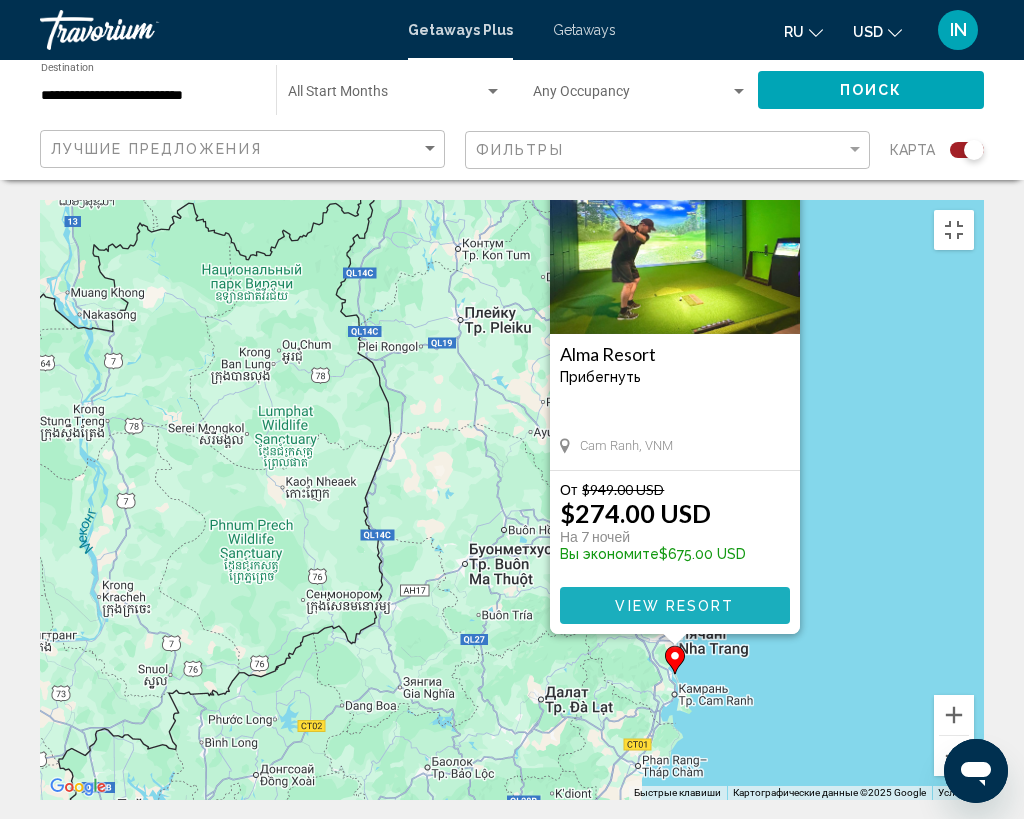 click on "View Resort" at bounding box center [674, 606] 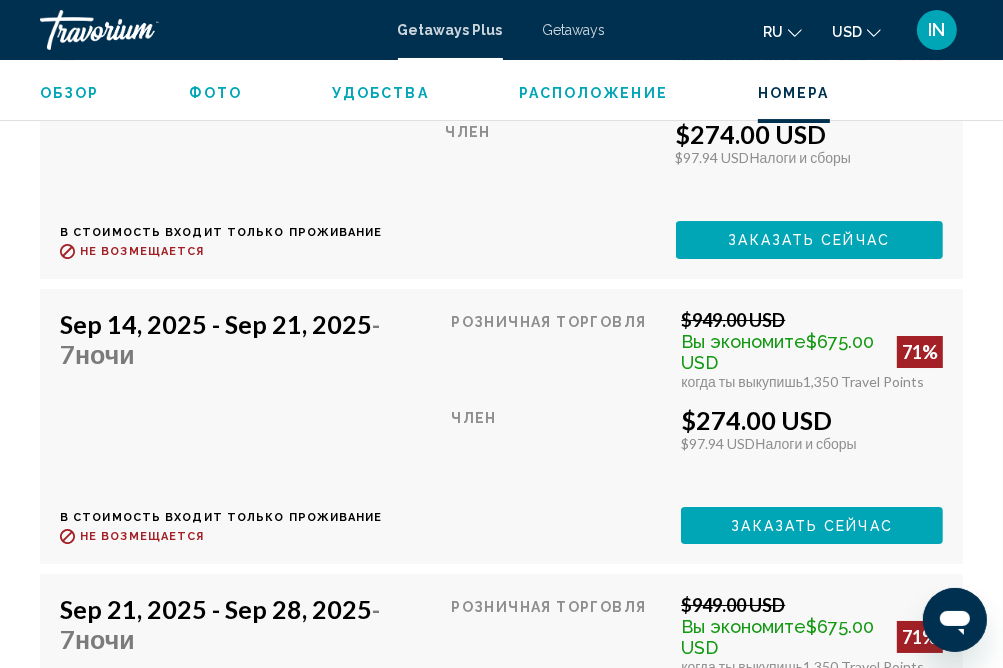 scroll, scrollTop: 4700, scrollLeft: 0, axis: vertical 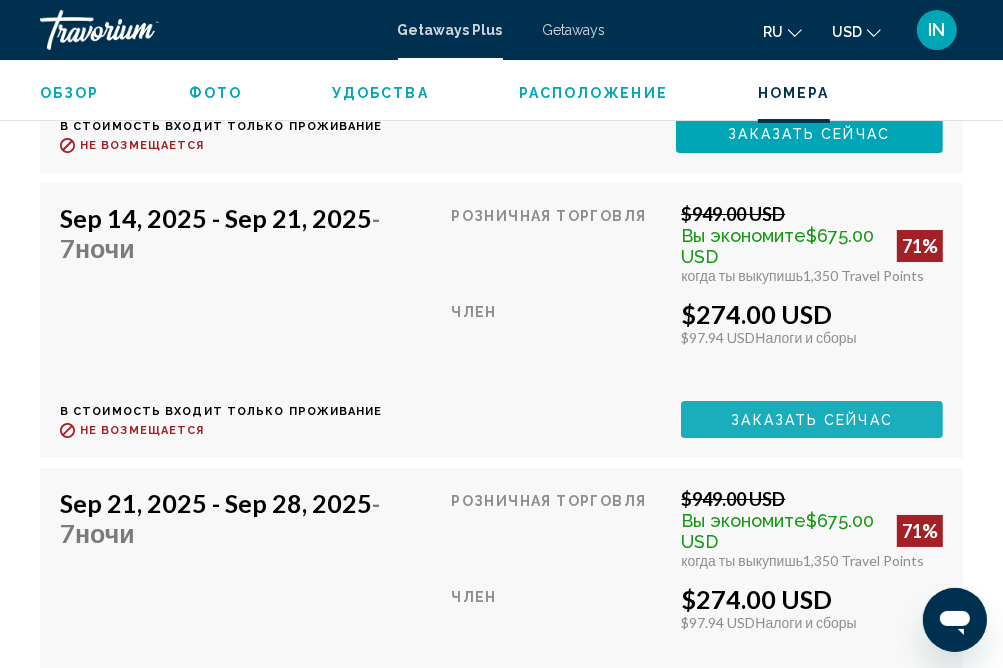 click on "Заказать сейчас" at bounding box center (812, 420) 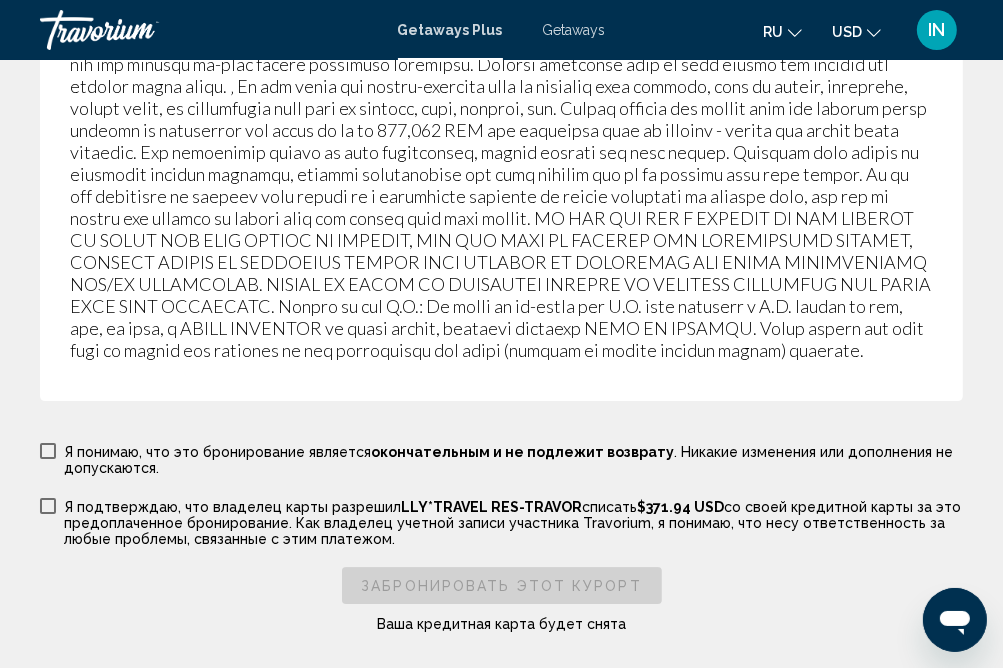 scroll, scrollTop: 4224, scrollLeft: 0, axis: vertical 